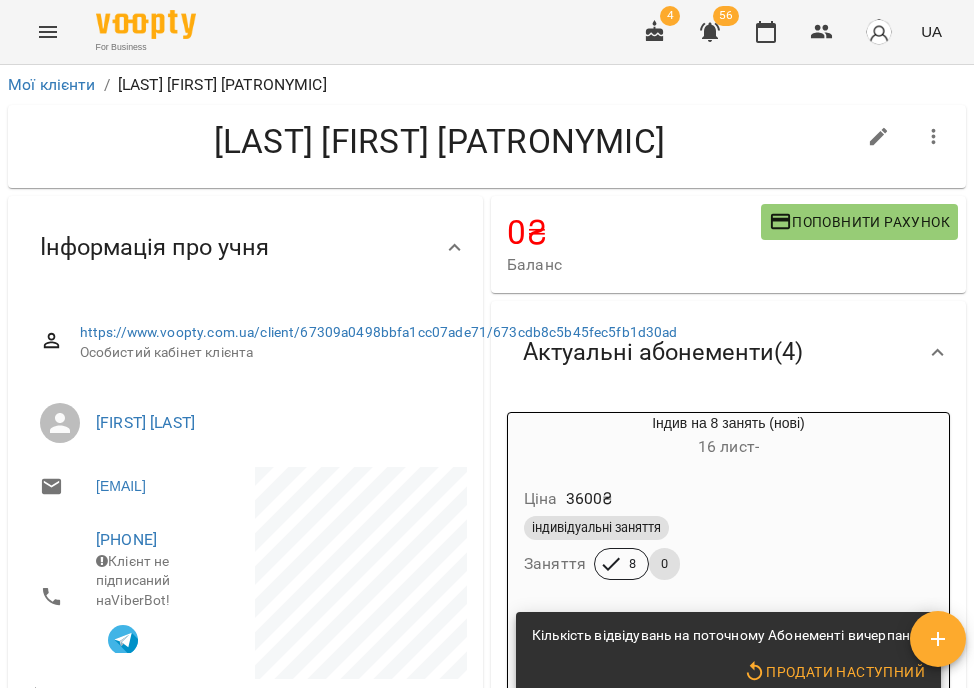 scroll, scrollTop: 0, scrollLeft: 0, axis: both 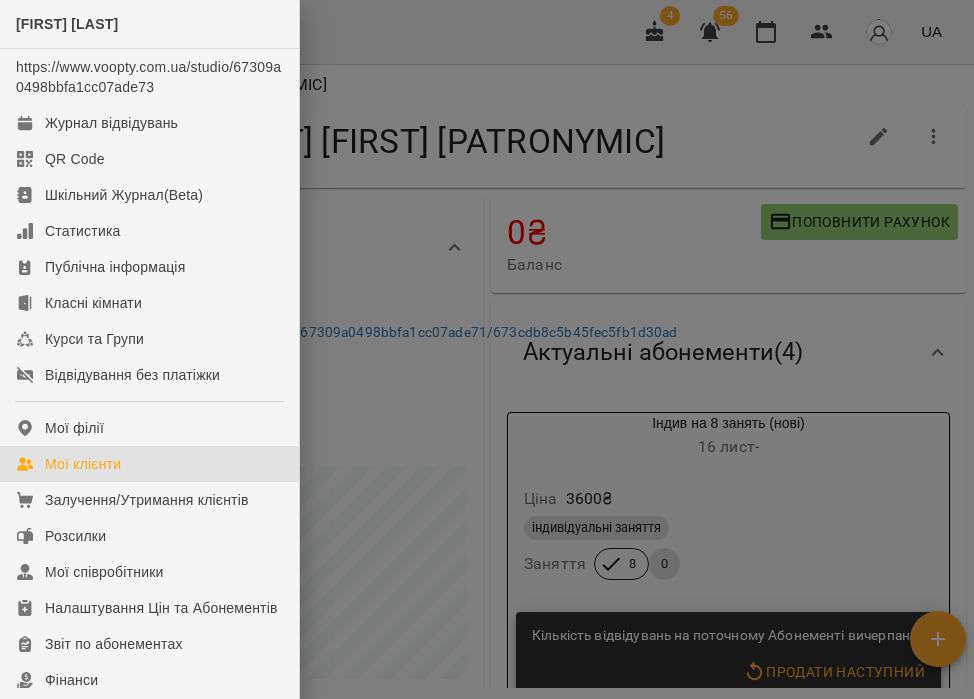 click on "Мої клієнти" at bounding box center [83, 464] 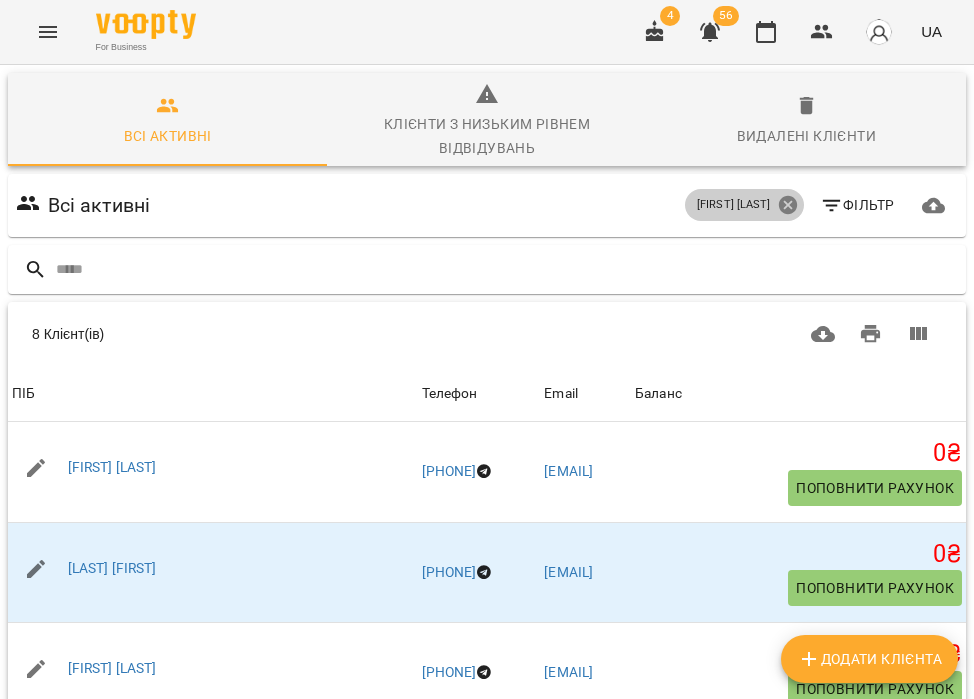 click 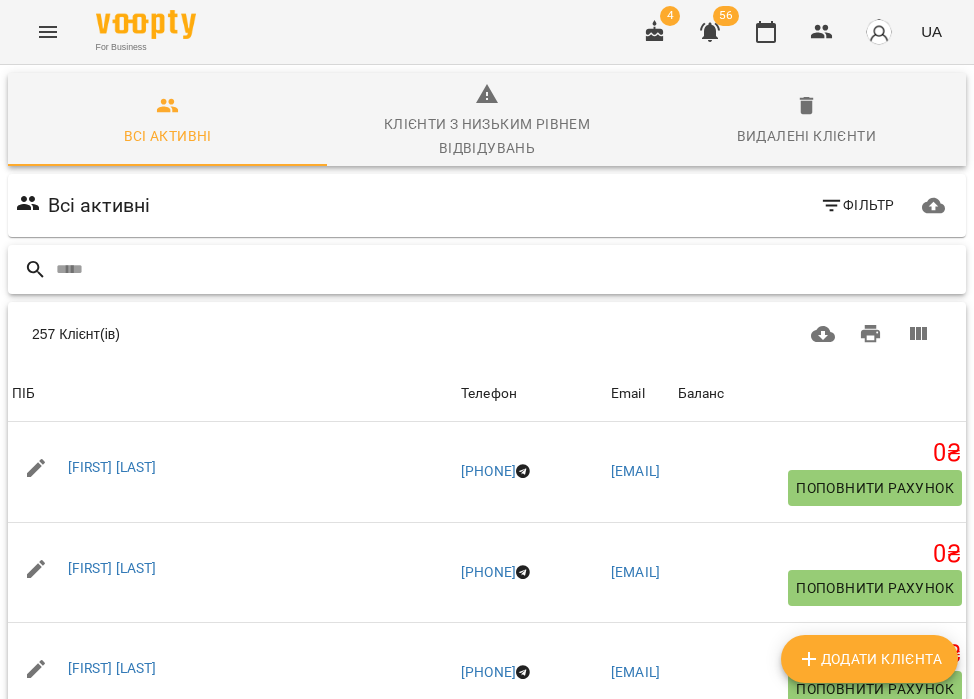 click at bounding box center [507, 269] 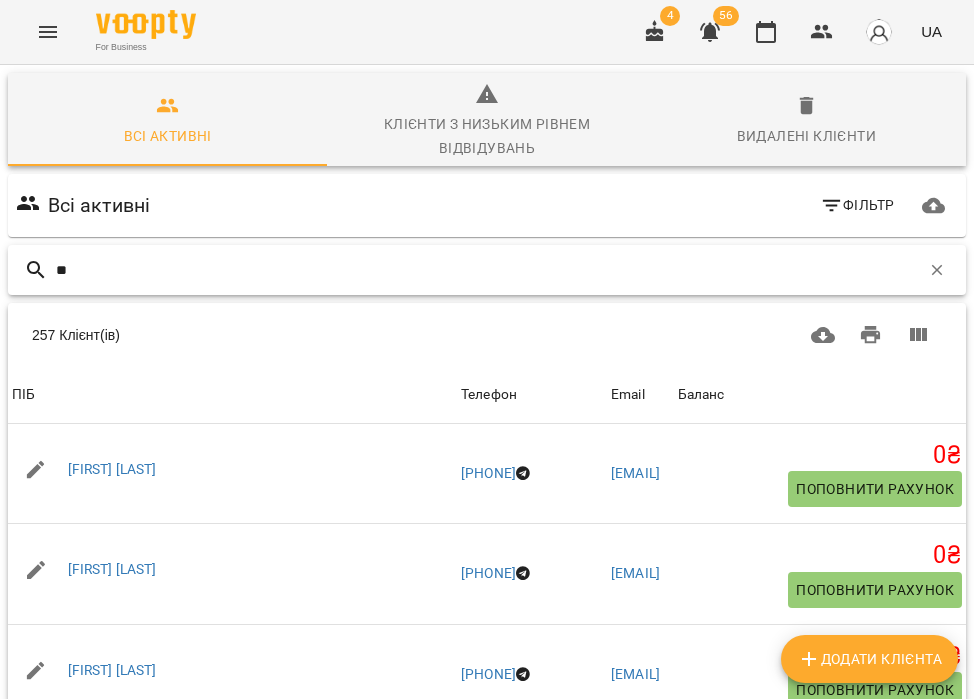 type on "*" 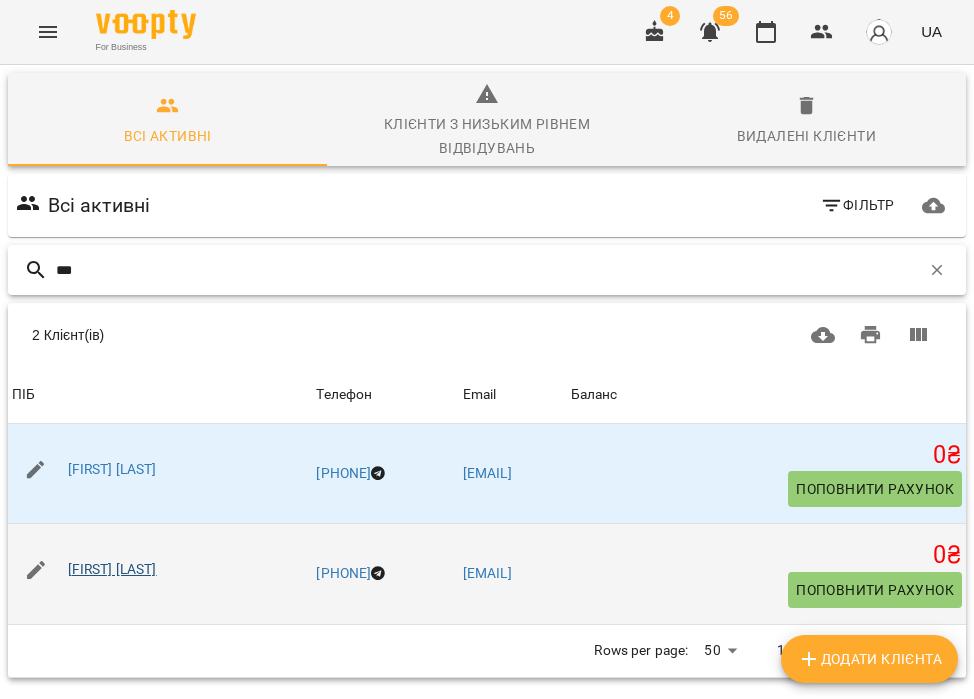 type on "***" 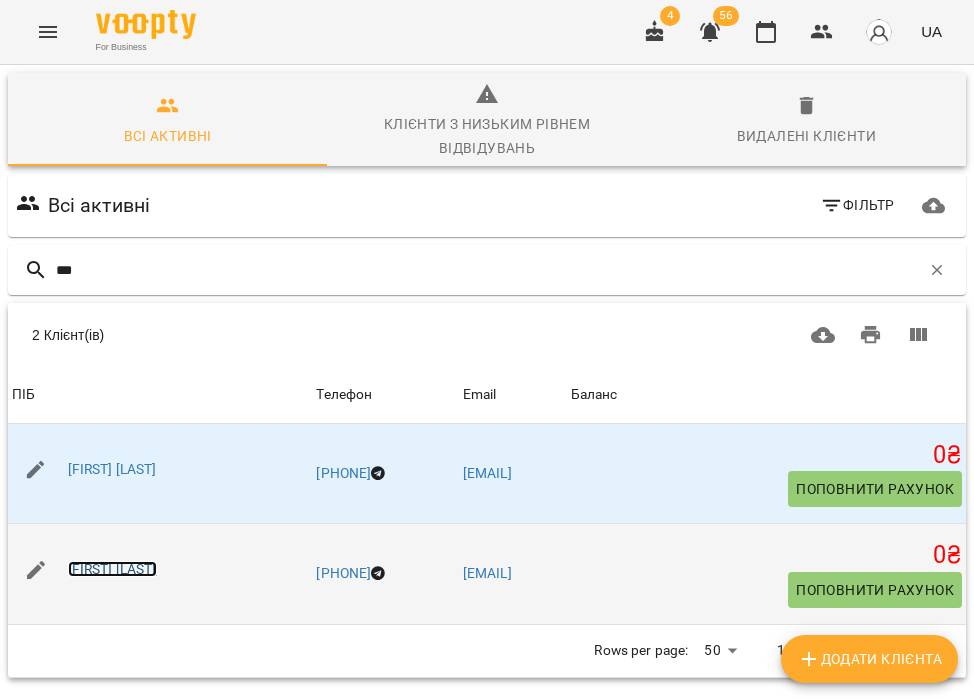click on "[FIRST] [LAST]" at bounding box center [112, 569] 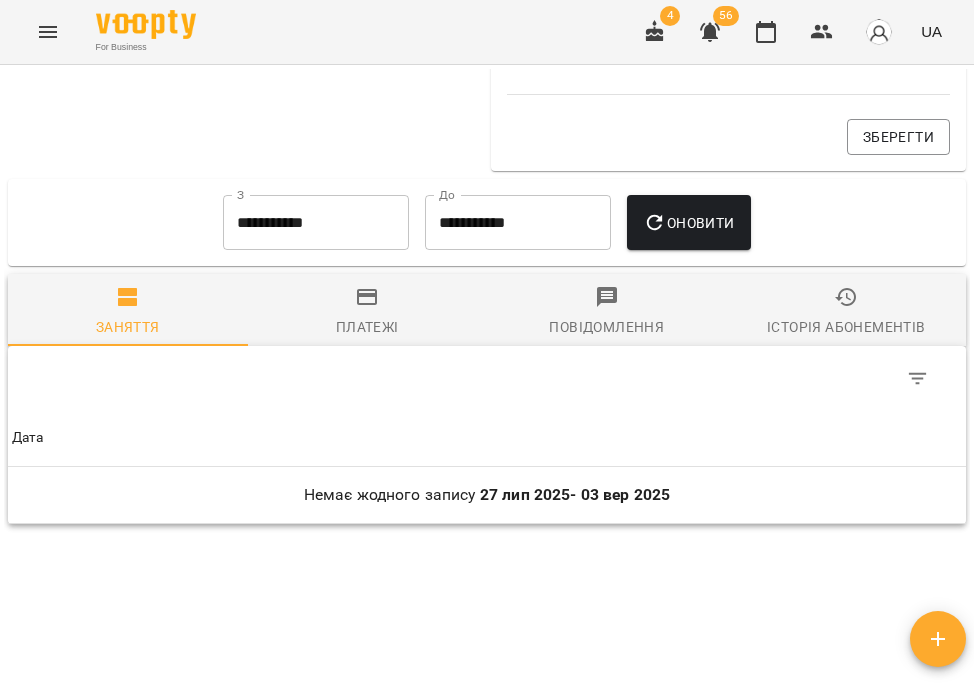 scroll, scrollTop: 3456, scrollLeft: 0, axis: vertical 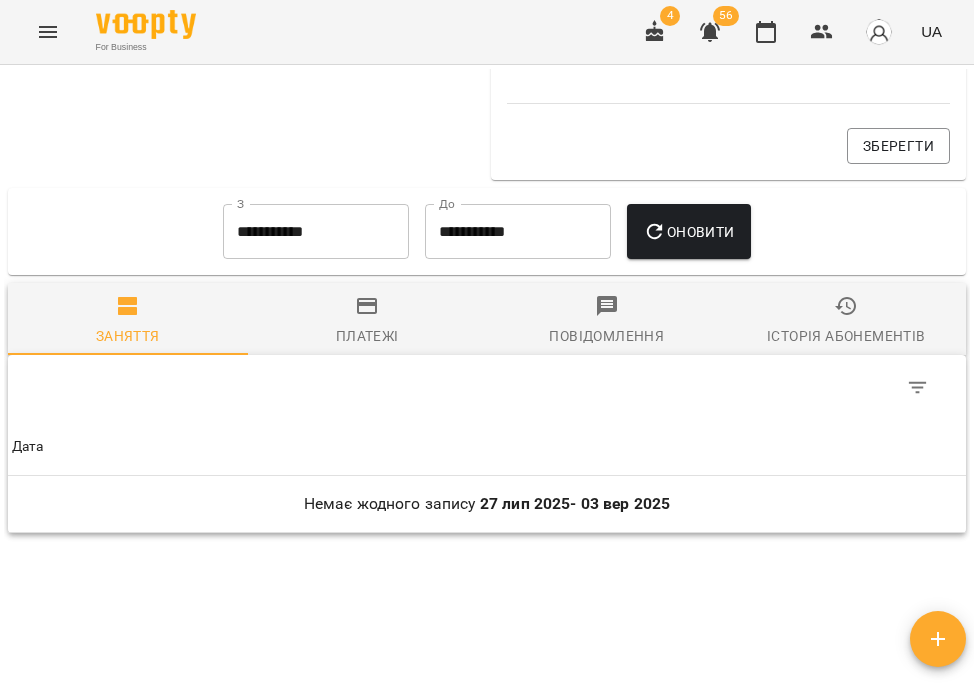 click on "**********" at bounding box center (316, 232) 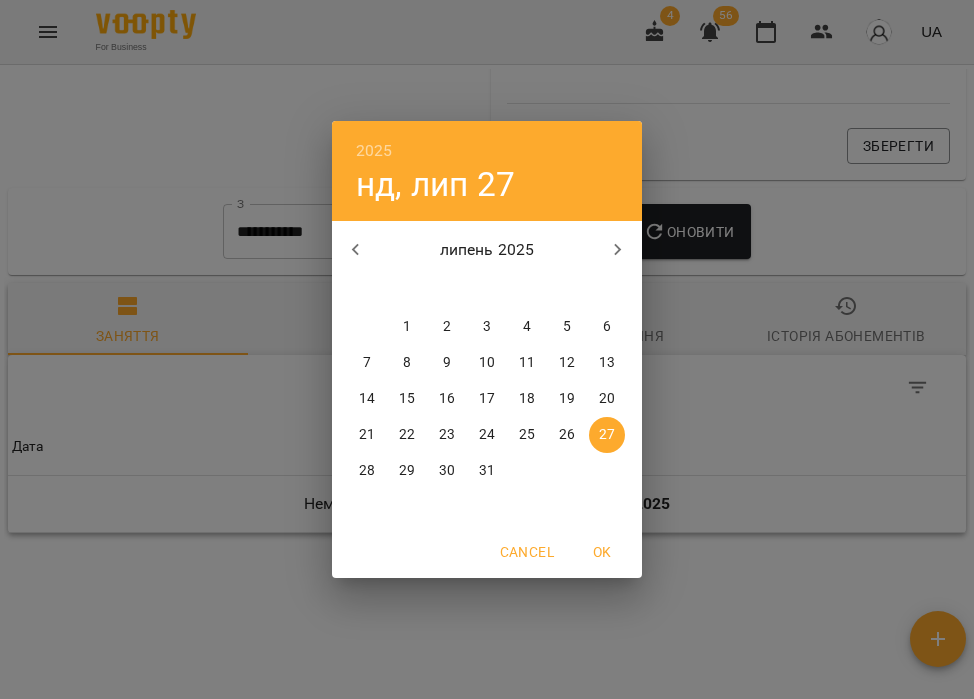click on "1" at bounding box center (407, 327) 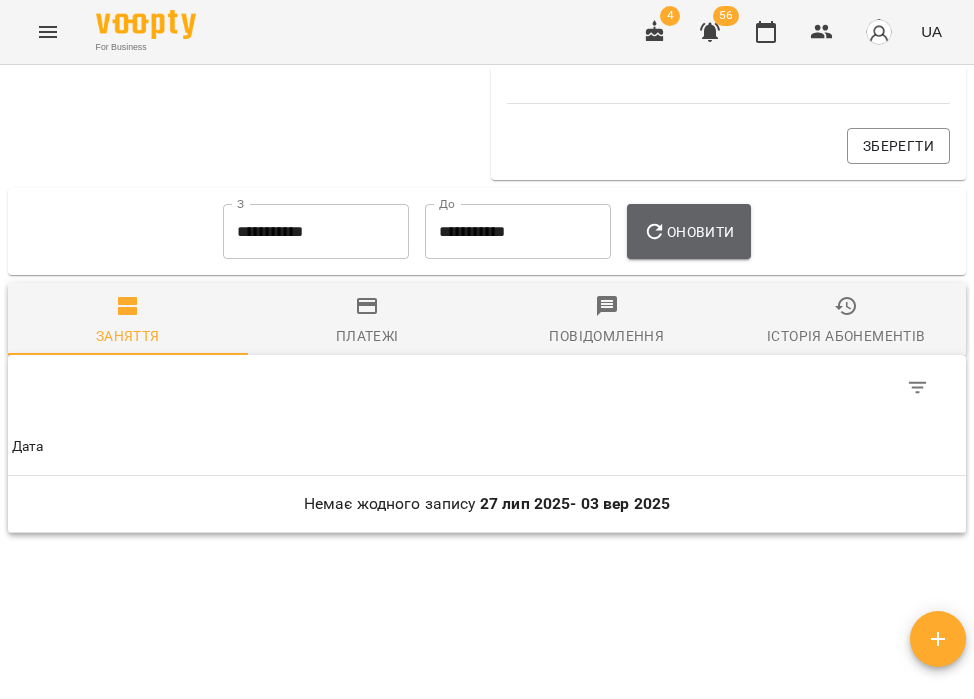 click on "Оновити" at bounding box center (688, 232) 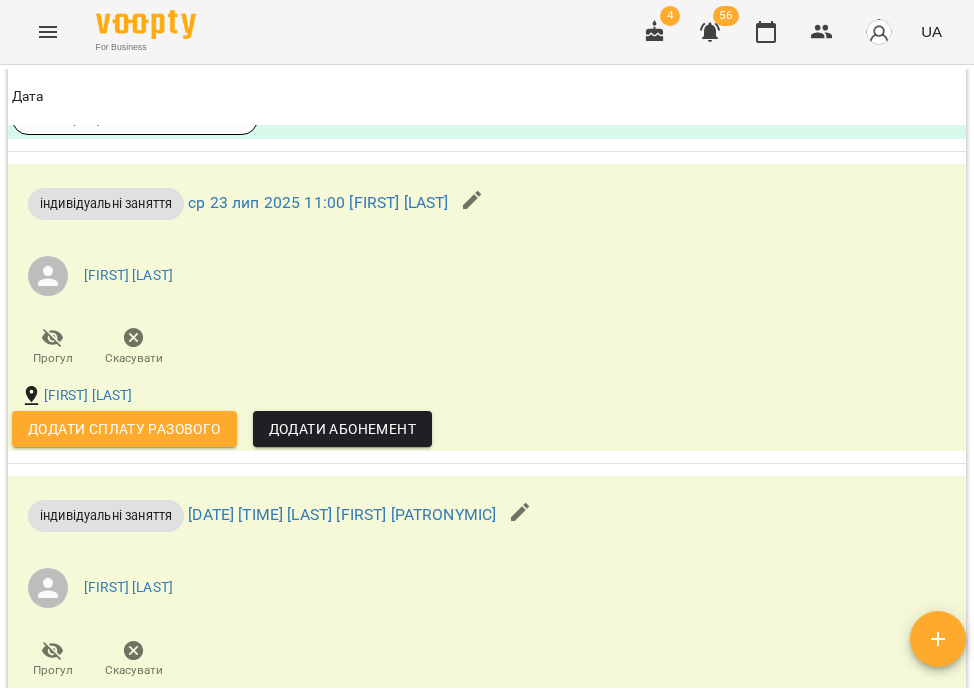 scroll, scrollTop: 6469, scrollLeft: 0, axis: vertical 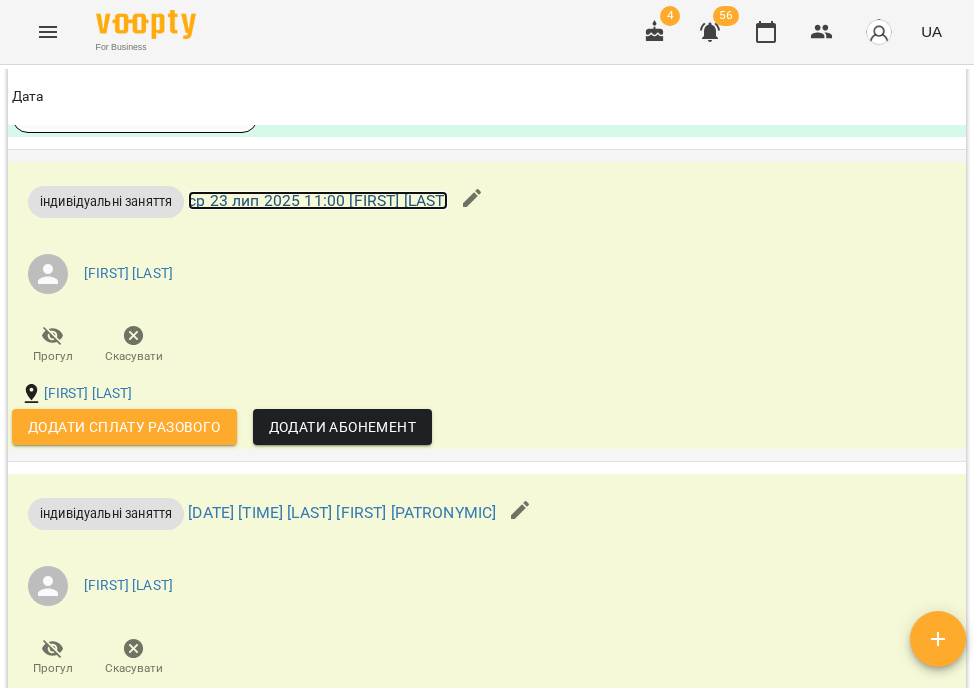 click on "ср 23 лип 2025 11:00 [FIRST] [LAST]" at bounding box center [318, 200] 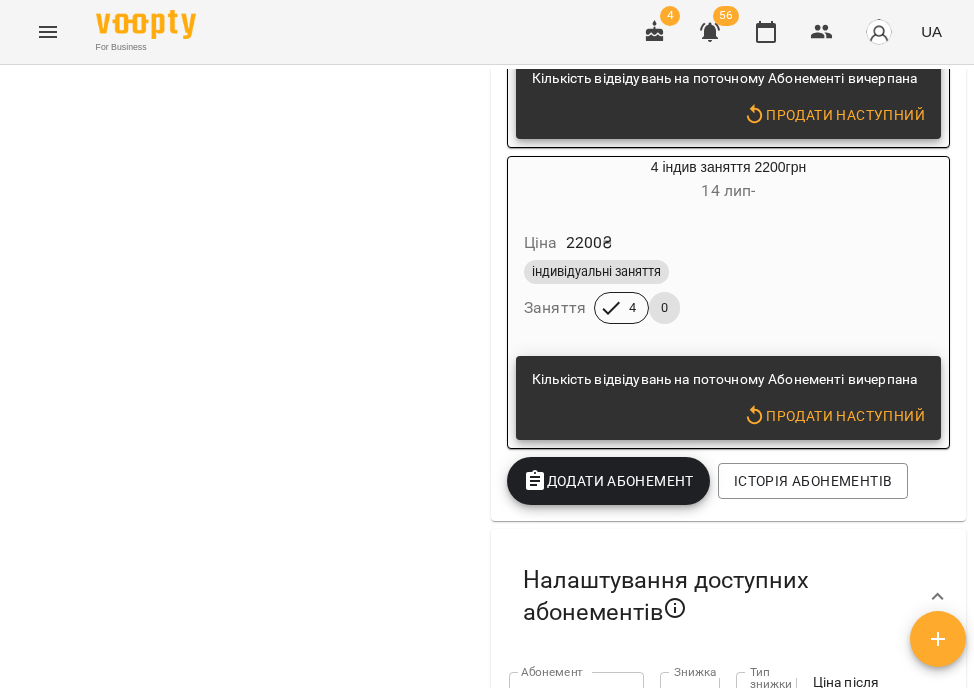 scroll, scrollTop: 2343, scrollLeft: 0, axis: vertical 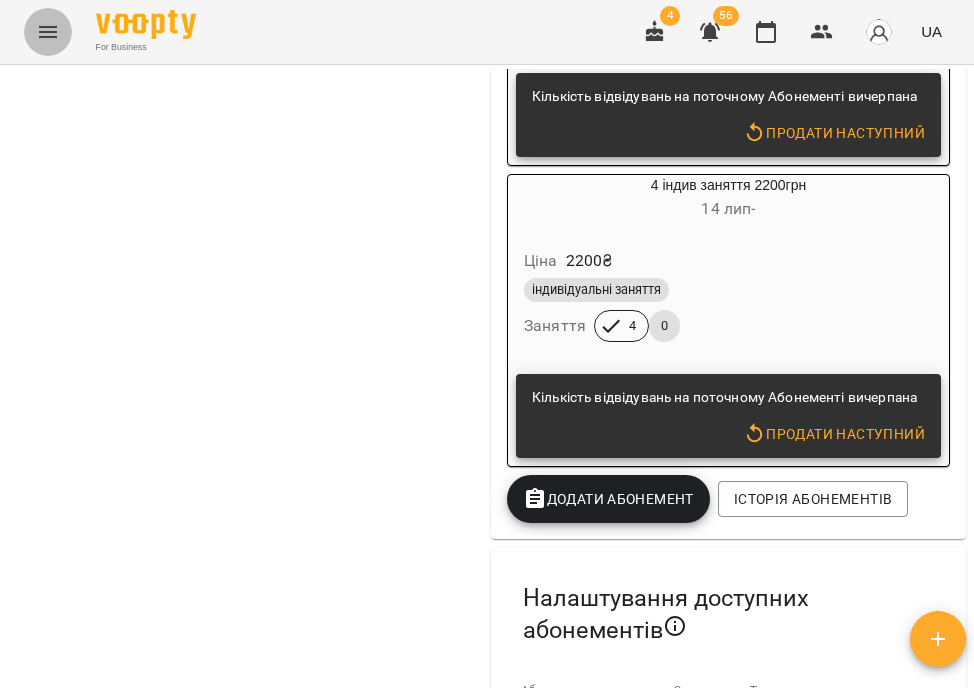 click 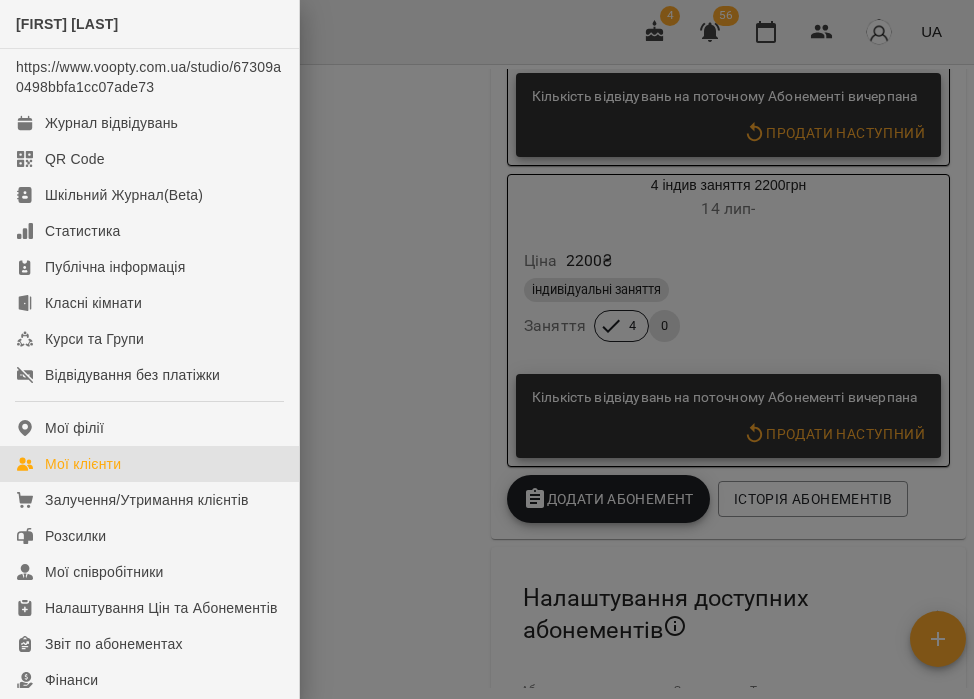 click on "Мої клієнти" at bounding box center [83, 464] 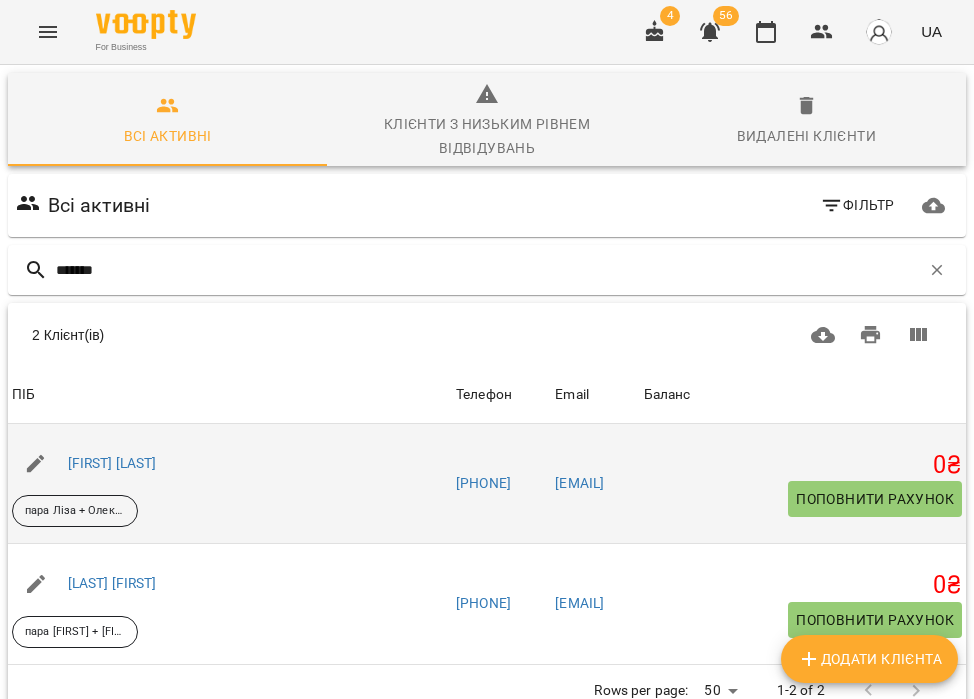 type on "*******" 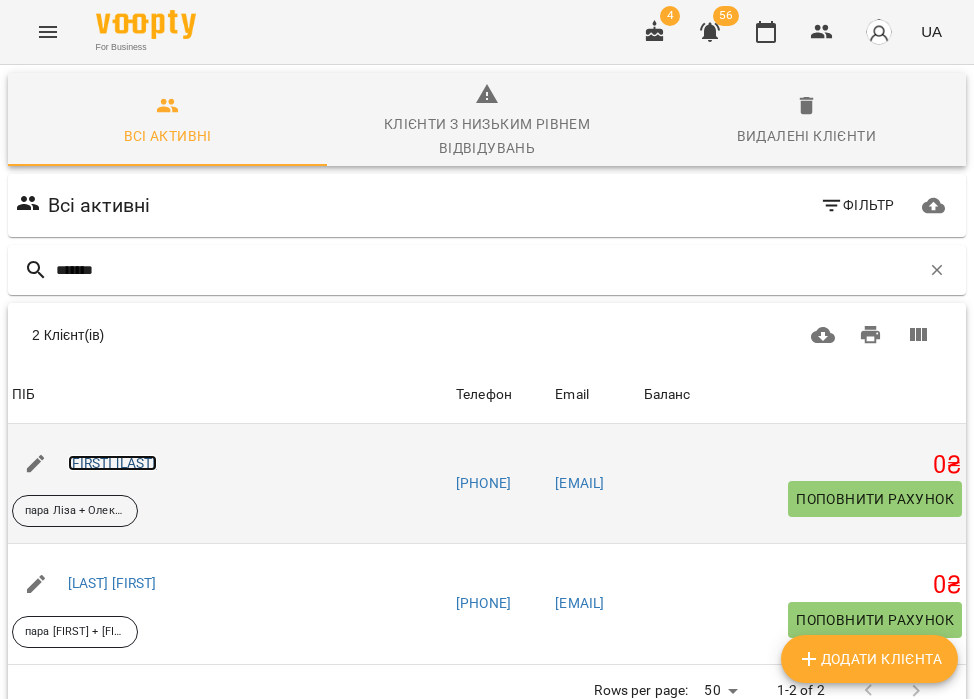 click on "[FIRST] [LAST]" at bounding box center (112, 463) 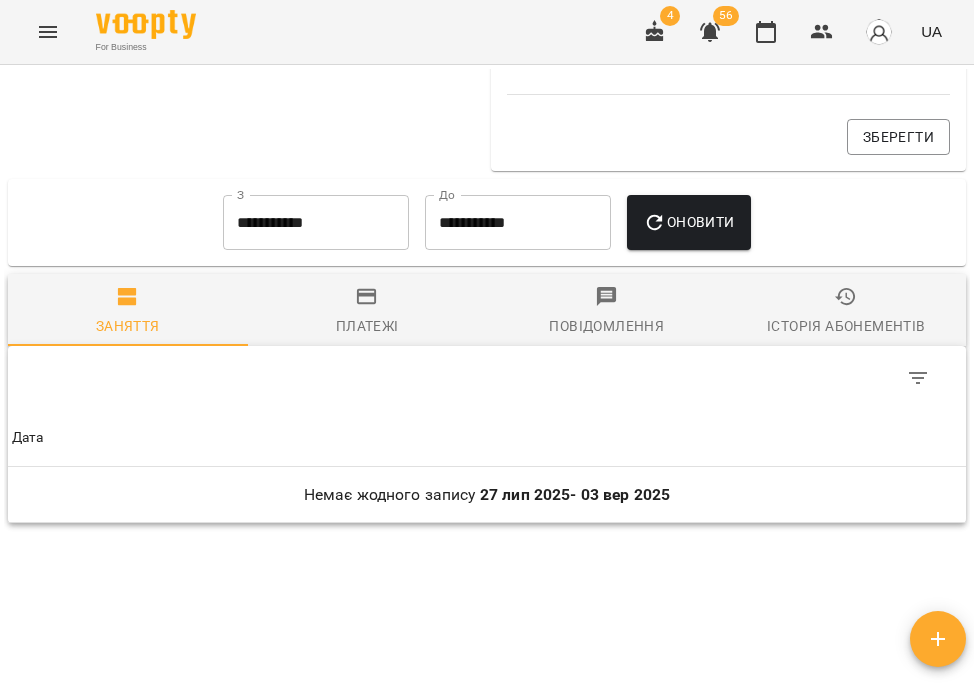 scroll, scrollTop: 1147, scrollLeft: 0, axis: vertical 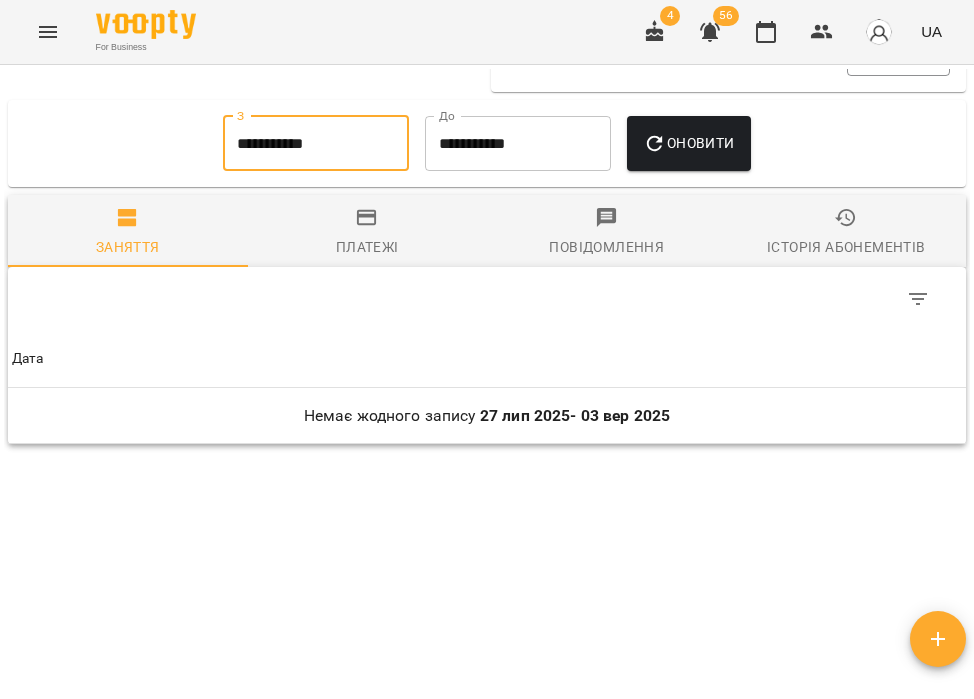 click on "**********" at bounding box center [316, 144] 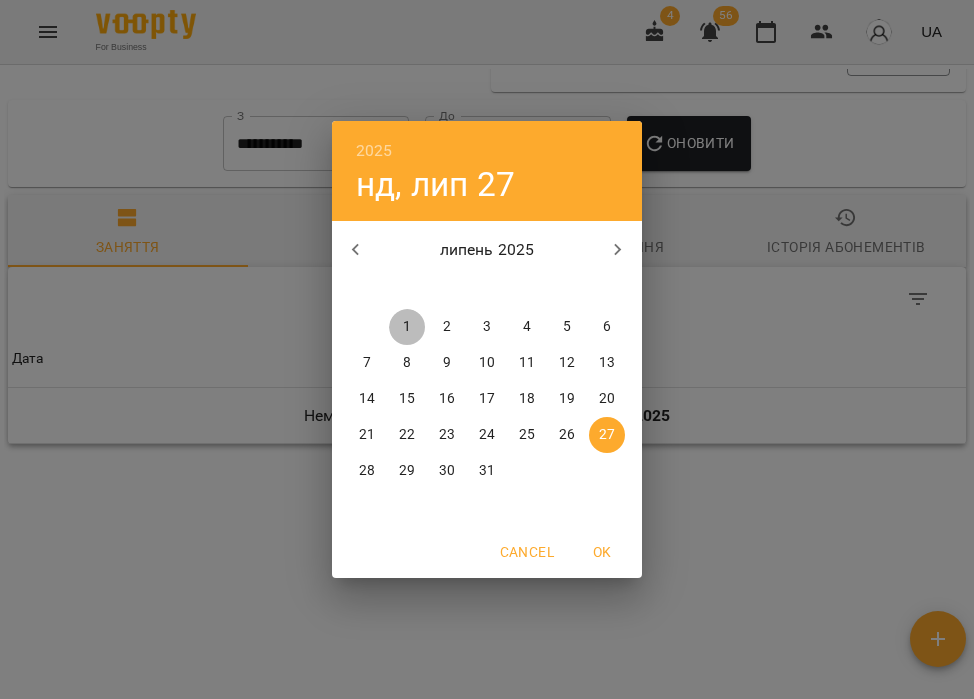 click on "1" at bounding box center (407, 327) 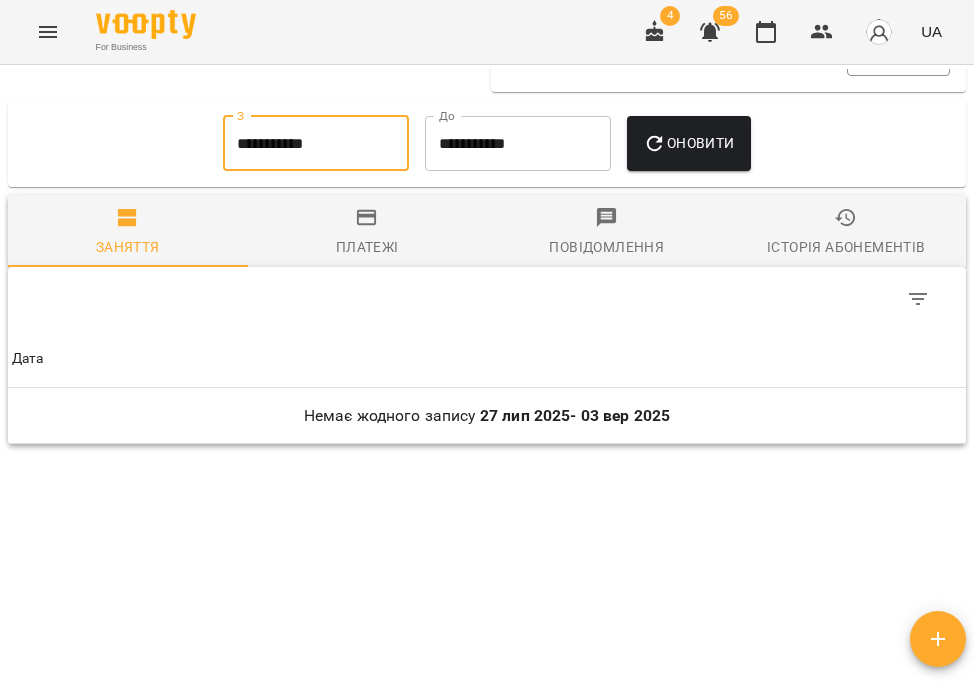 click on "Оновити" at bounding box center (688, 143) 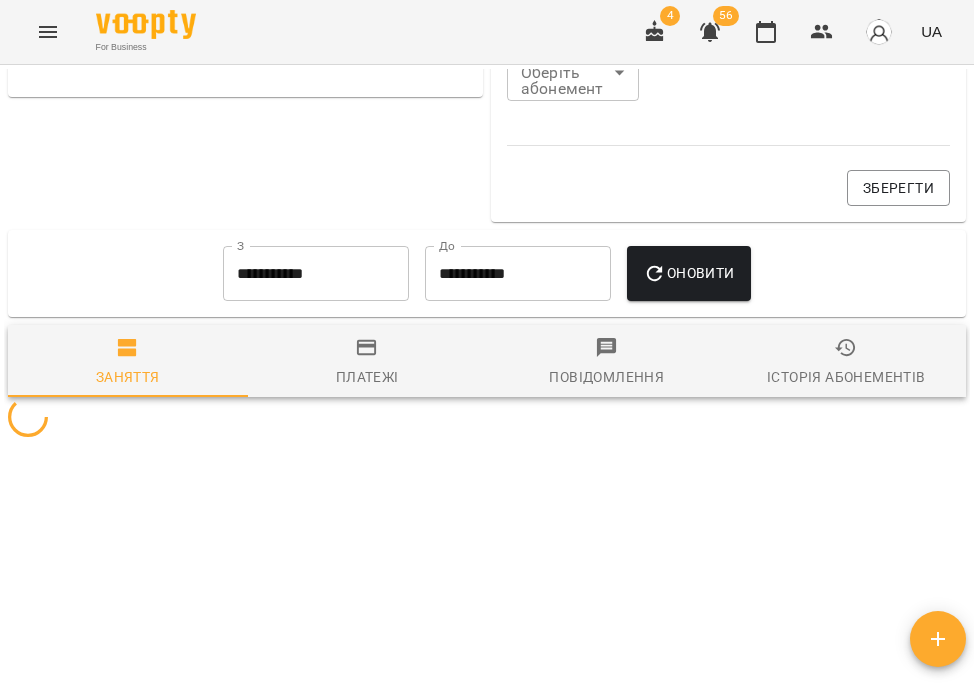scroll, scrollTop: 1147, scrollLeft: 0, axis: vertical 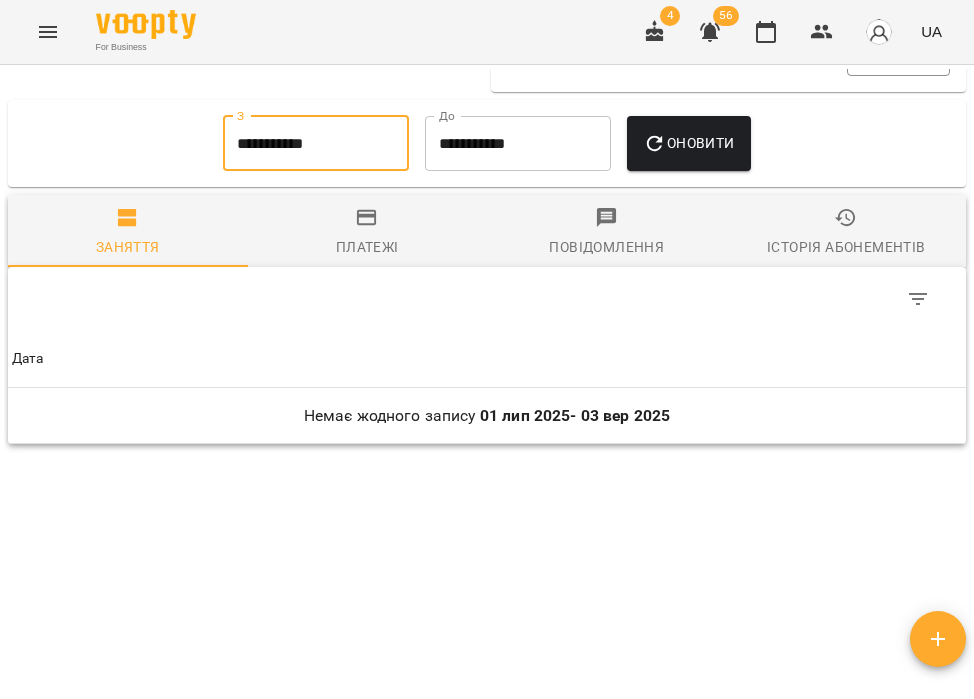 click on "**********" at bounding box center (316, 144) 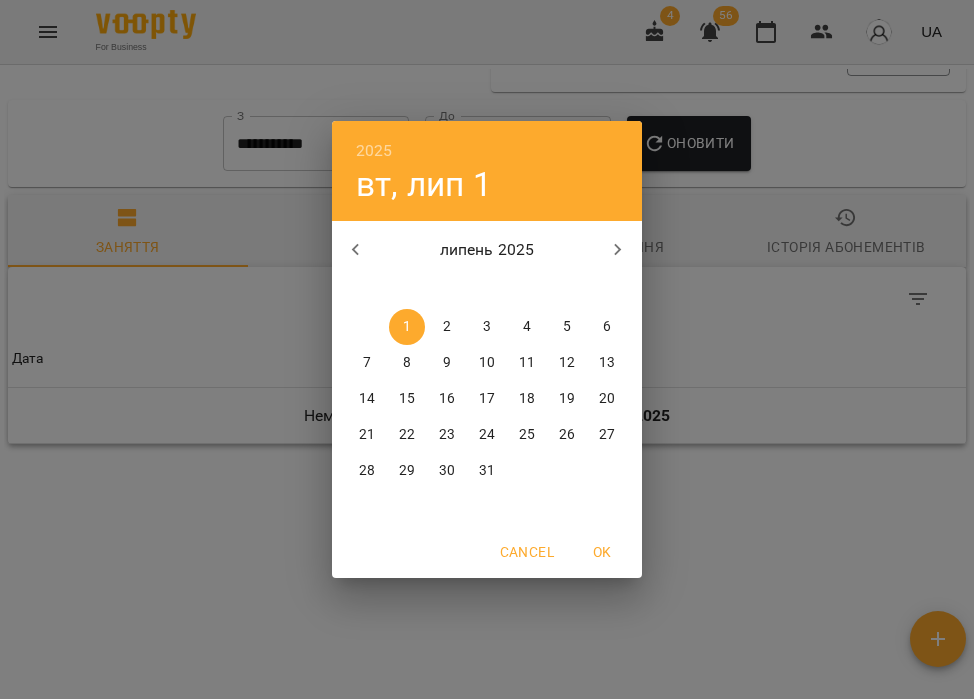 click 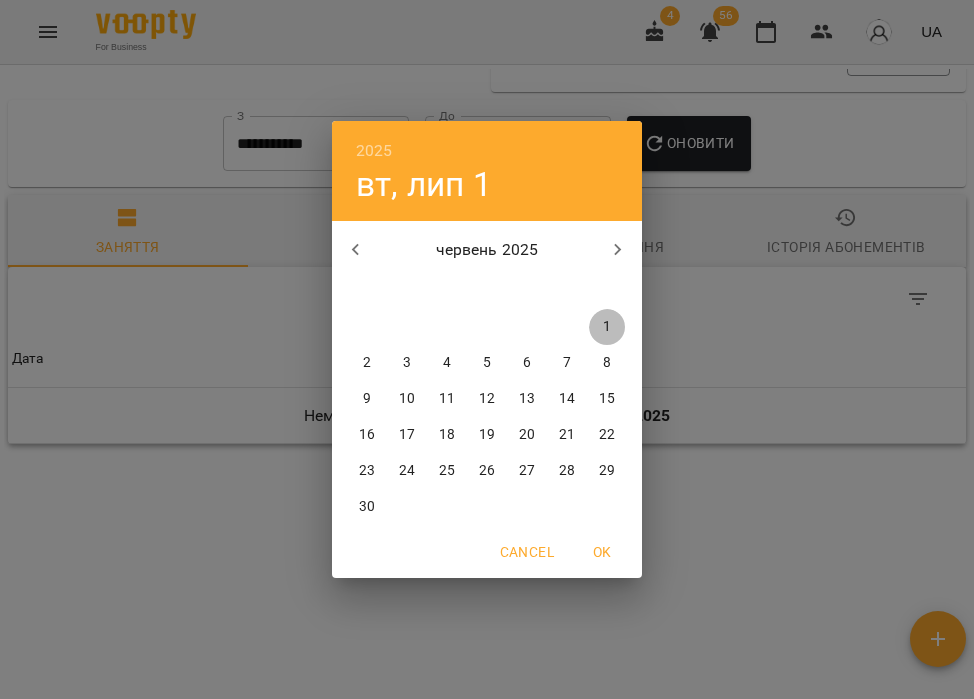 click on "1" at bounding box center [607, 327] 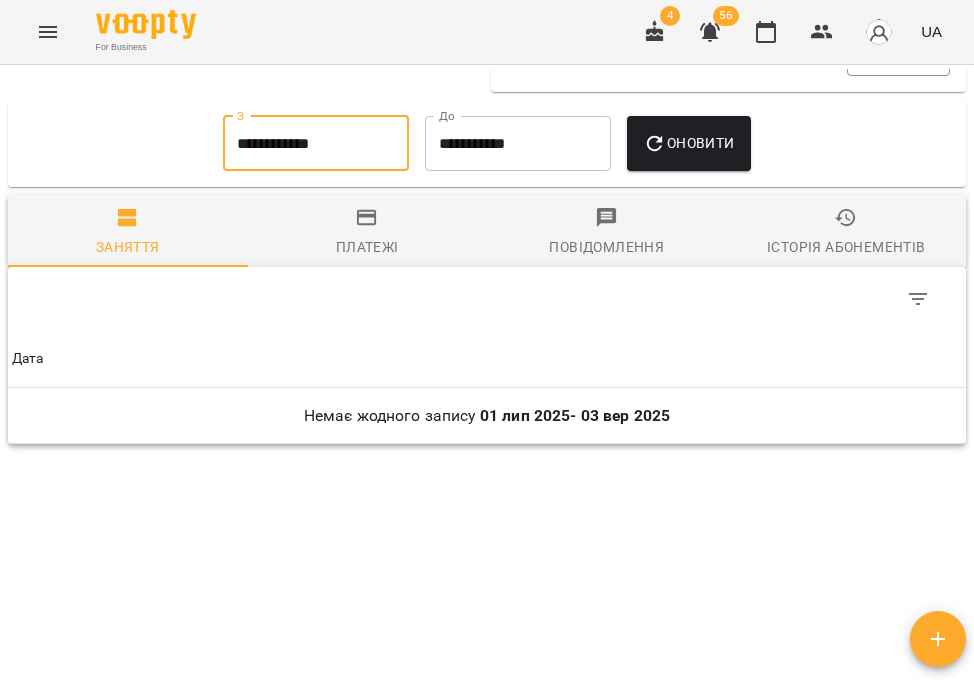 click 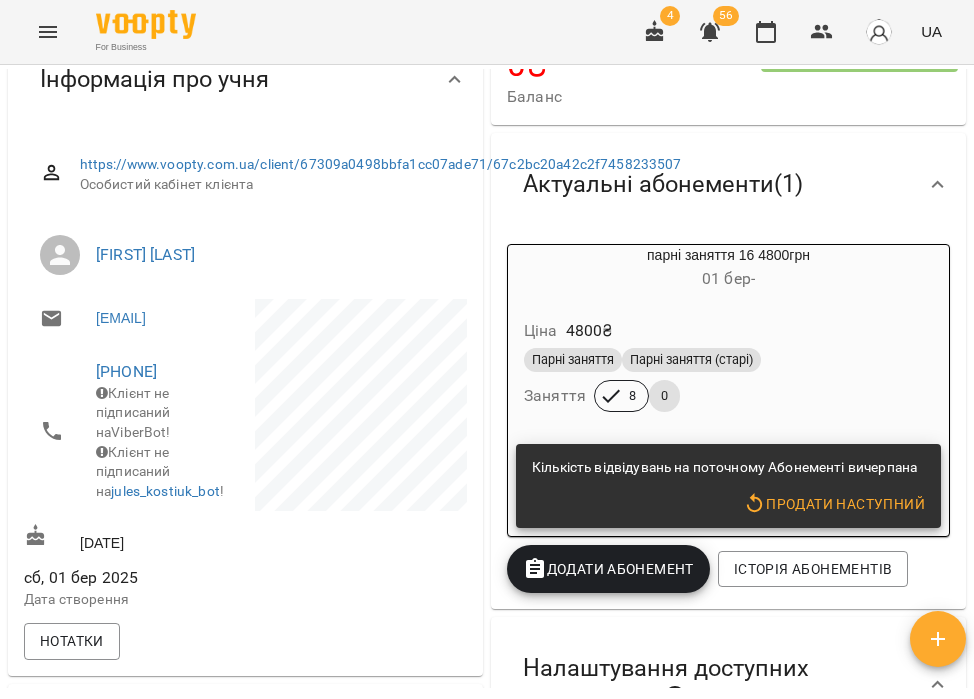 scroll, scrollTop: 0, scrollLeft: 0, axis: both 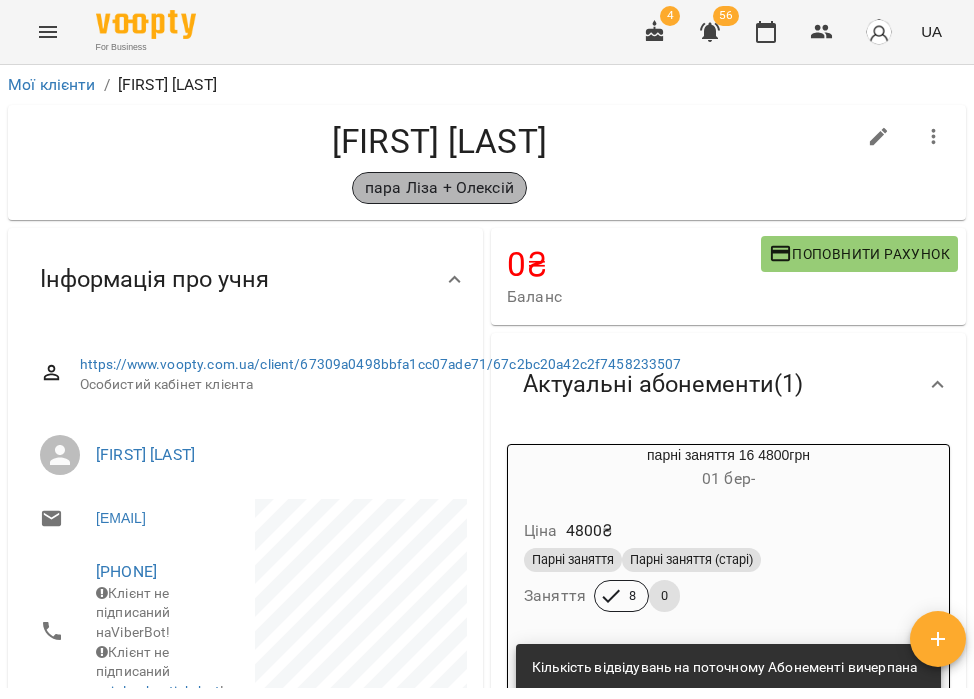 click on "пара Ліза + Олексій" at bounding box center (439, 188) 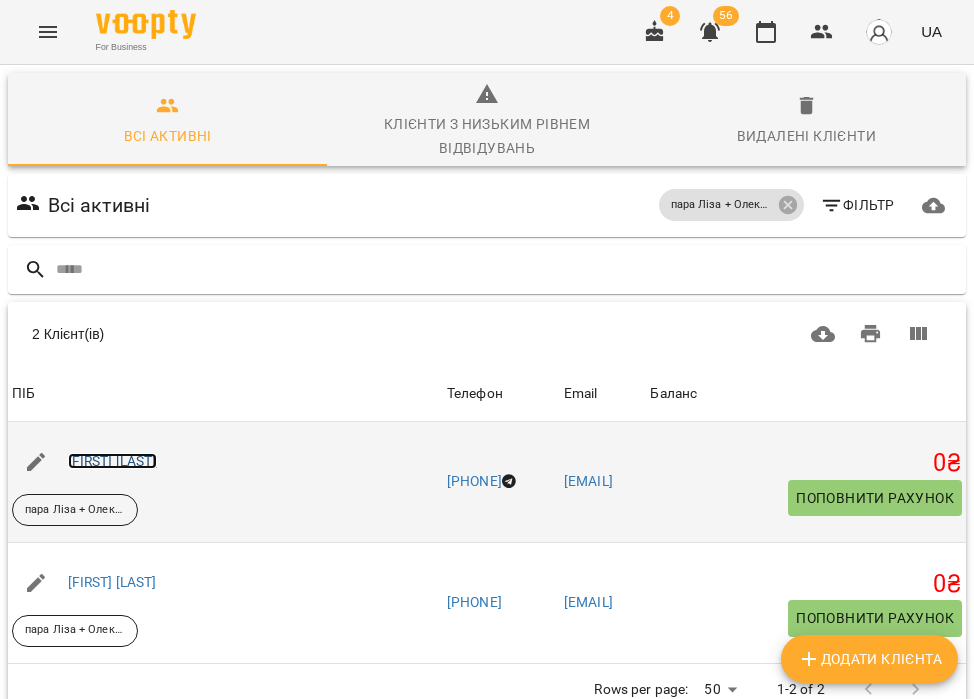 click on "[FIRST] [LAST]" at bounding box center [112, 461] 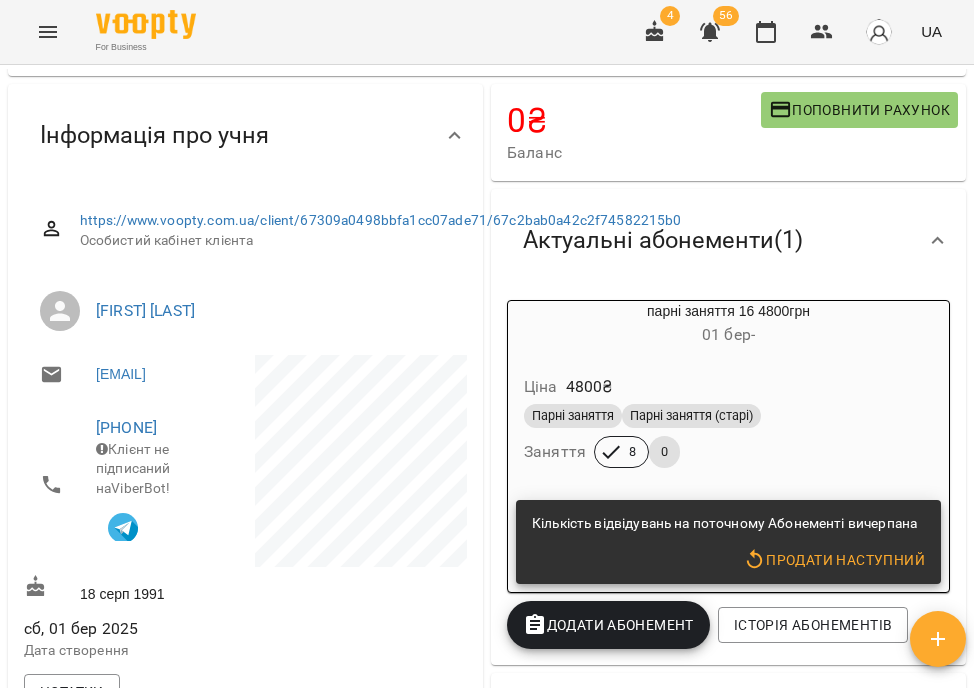 scroll, scrollTop: 0, scrollLeft: 0, axis: both 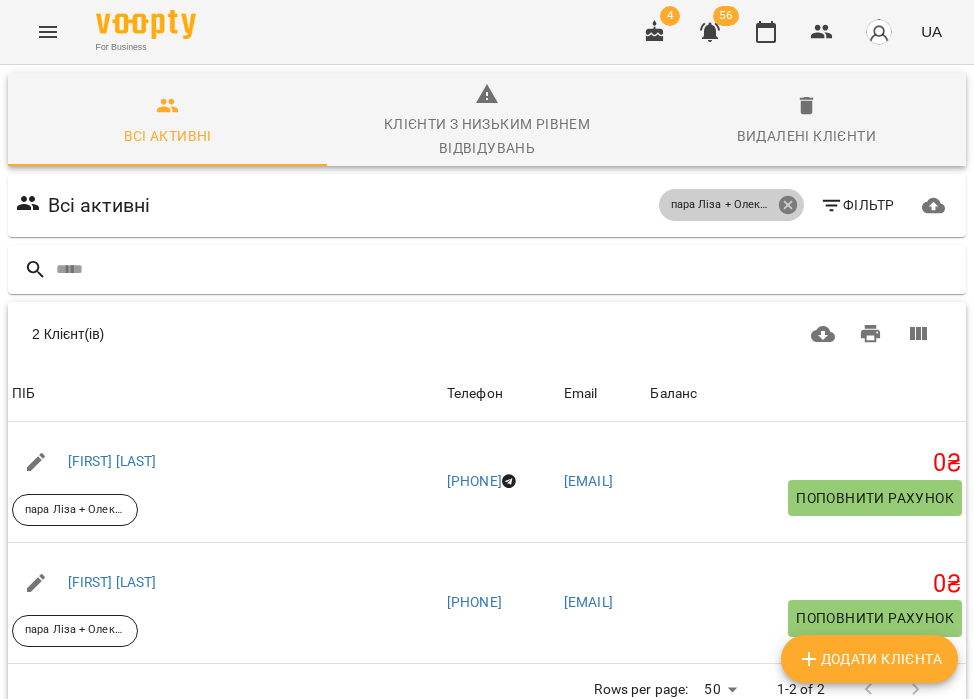 click 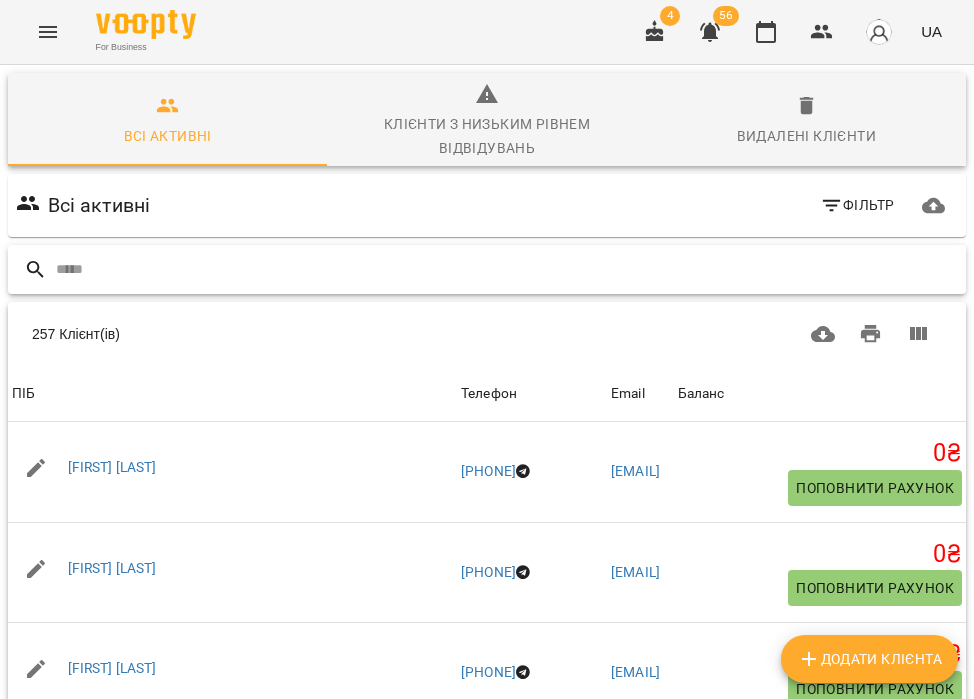 click at bounding box center (507, 269) 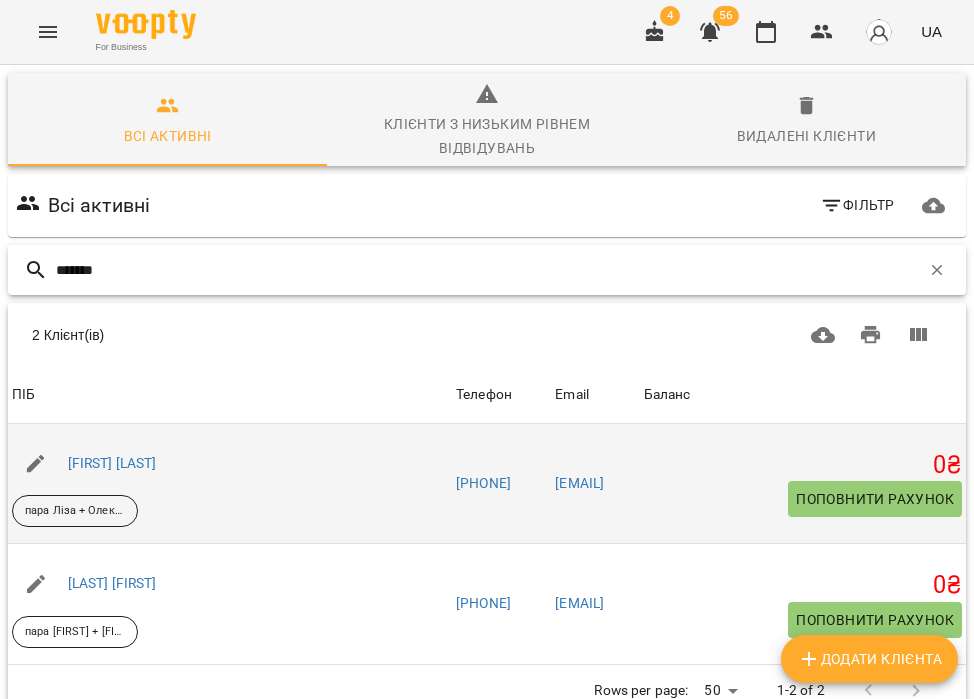 scroll, scrollTop: 108, scrollLeft: 0, axis: vertical 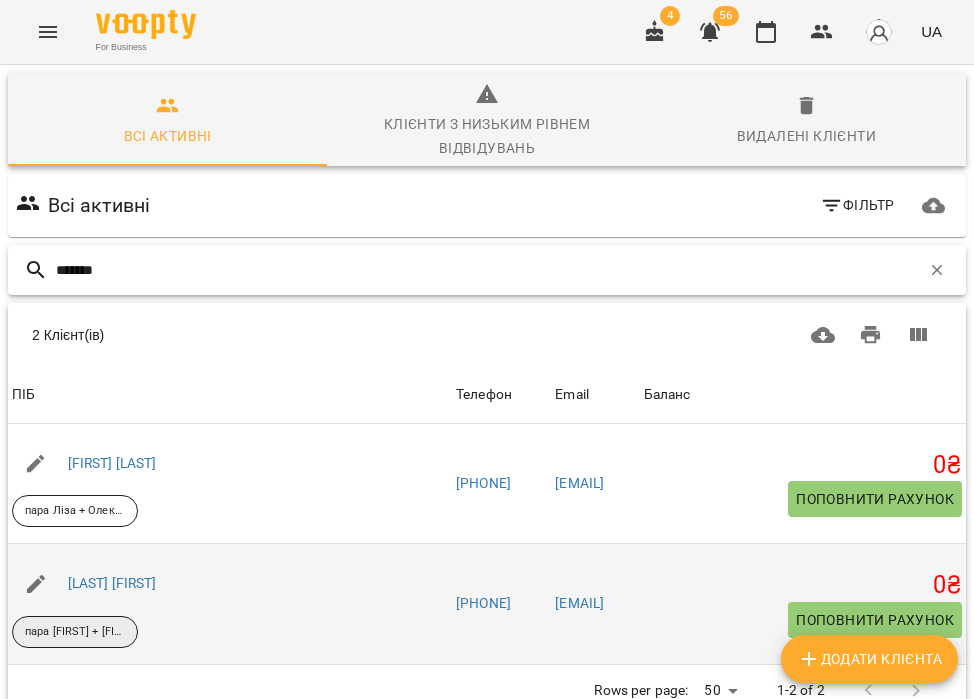 type on "*******" 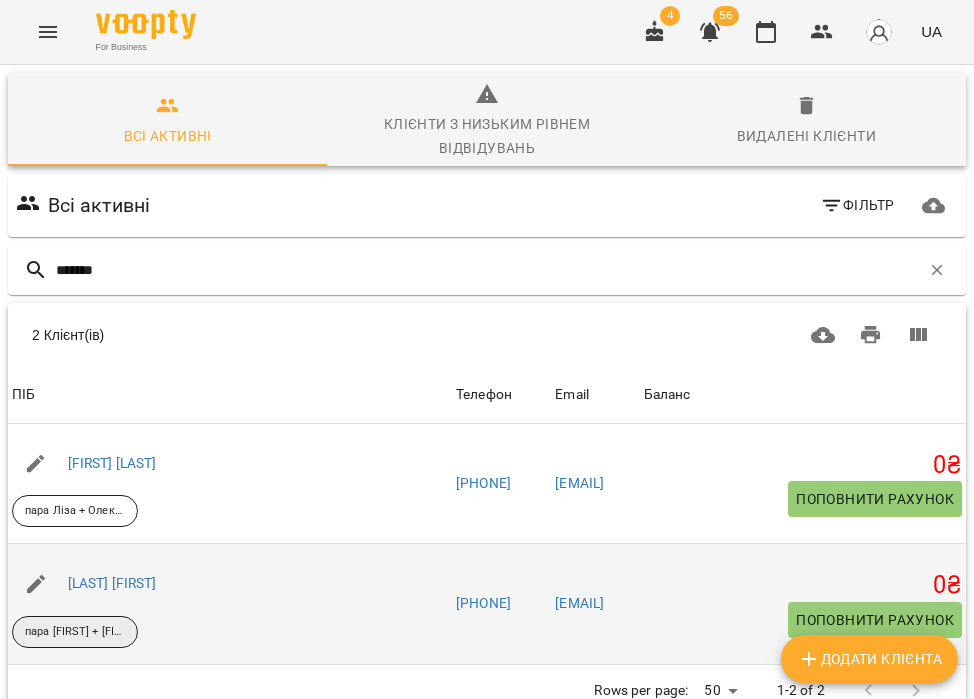 click on "пара [FIRST] + [FIRST]" at bounding box center [75, 632] 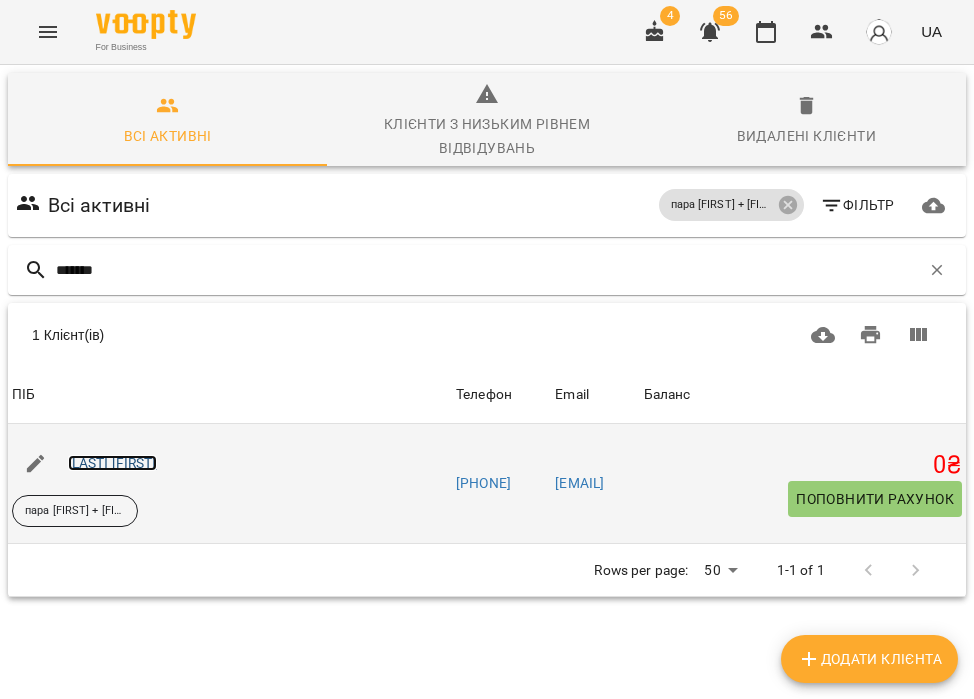 click on "[LAST] [FIRST]" at bounding box center [112, 463] 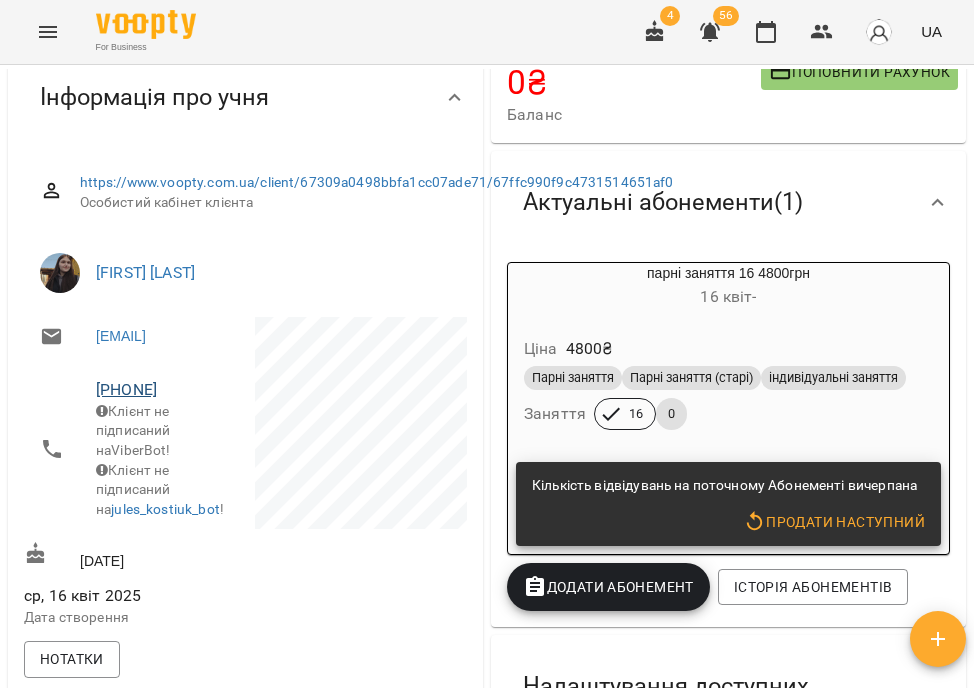 scroll, scrollTop: 86, scrollLeft: 0, axis: vertical 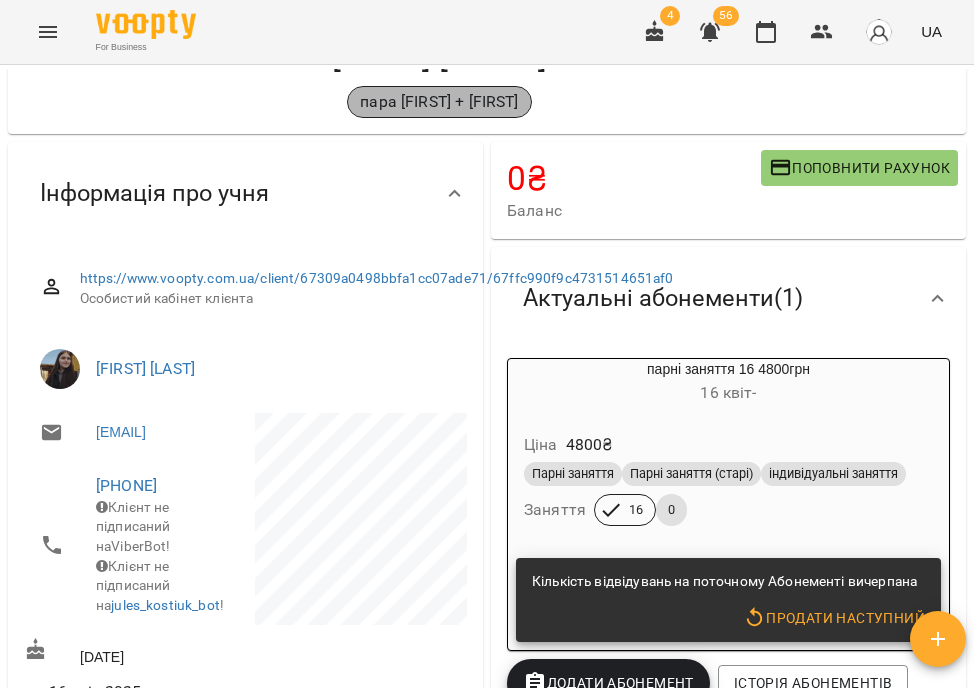 click on "пара [FIRST] + [FIRST]" at bounding box center (439, 102) 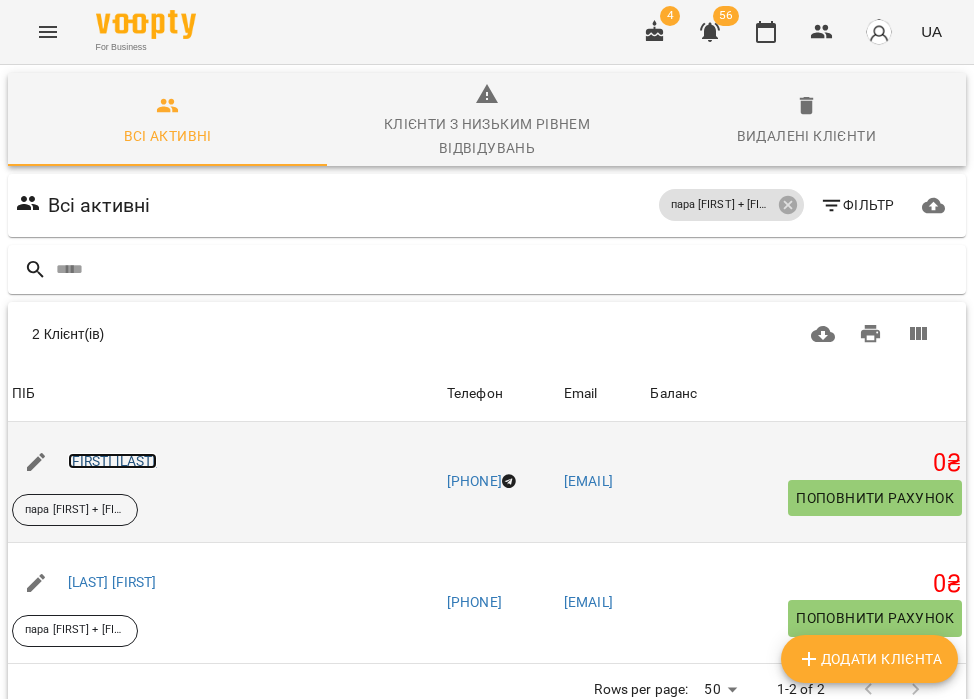 click on "[FIRST] [LAST]" at bounding box center (112, 461) 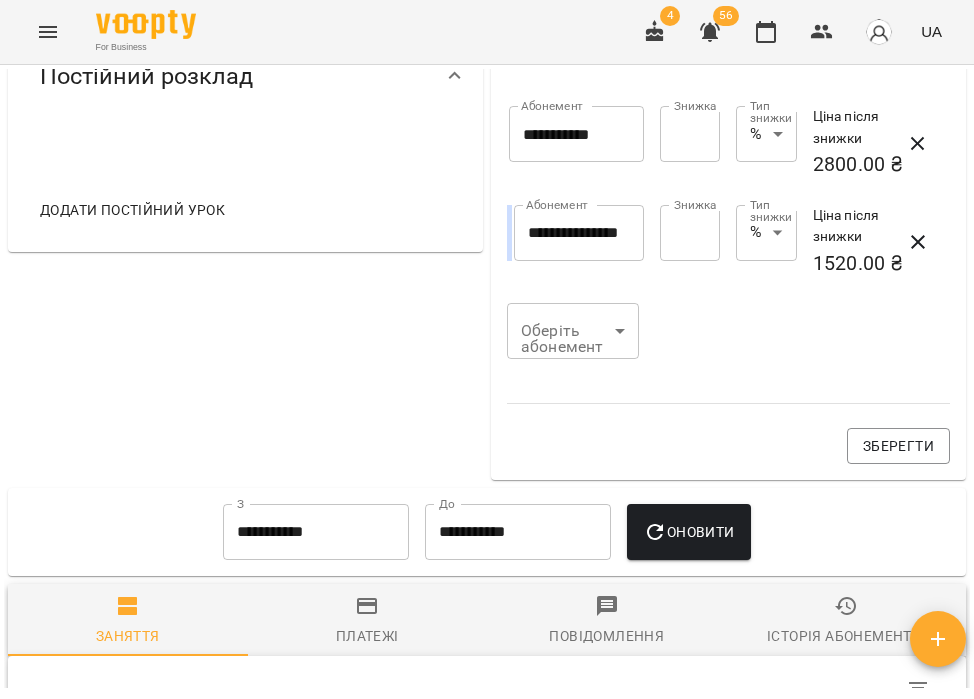 scroll, scrollTop: 965, scrollLeft: 0, axis: vertical 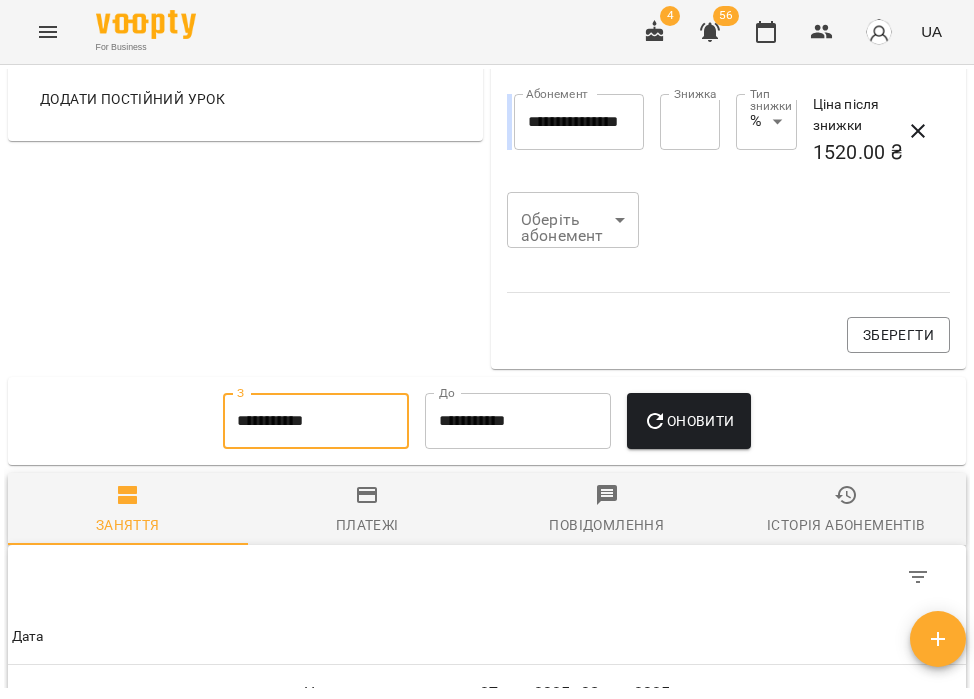 click on "**********" at bounding box center [316, 421] 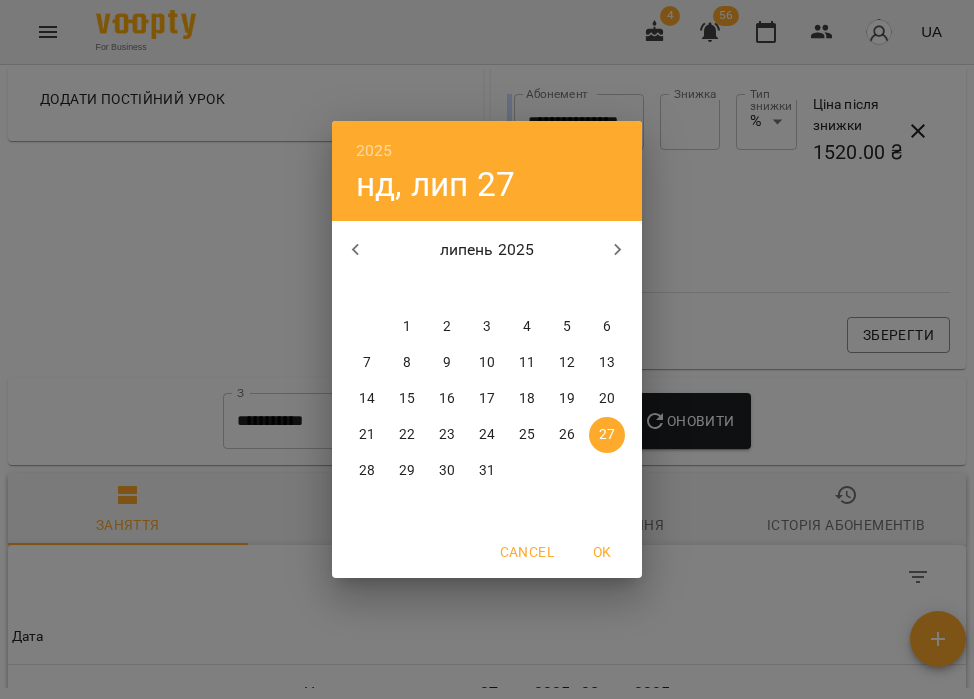 click on "1" at bounding box center [407, 327] 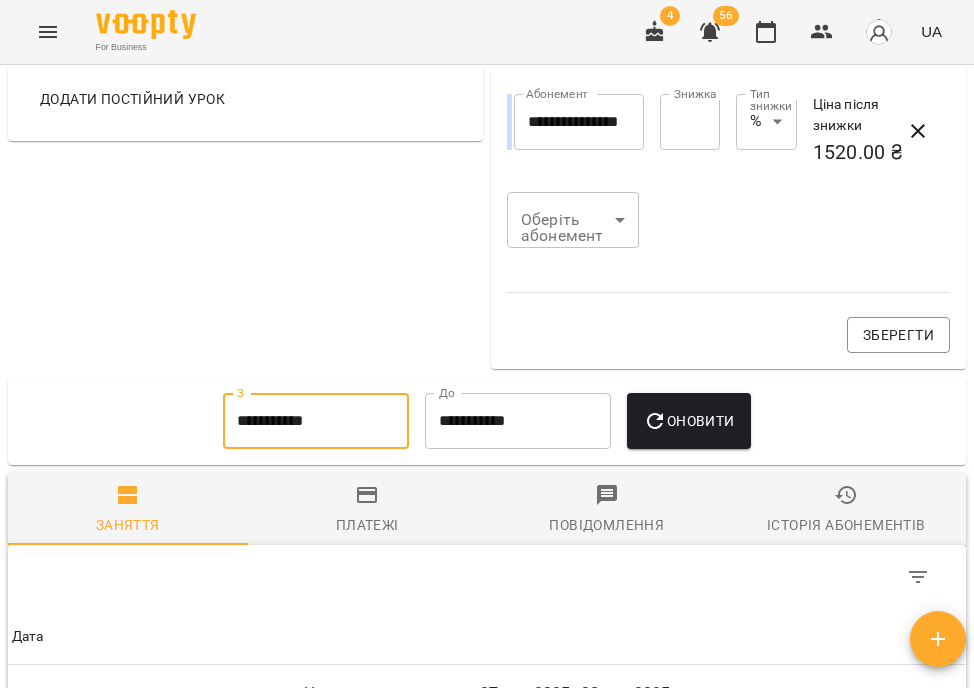 click on "Оновити" at bounding box center [688, 421] 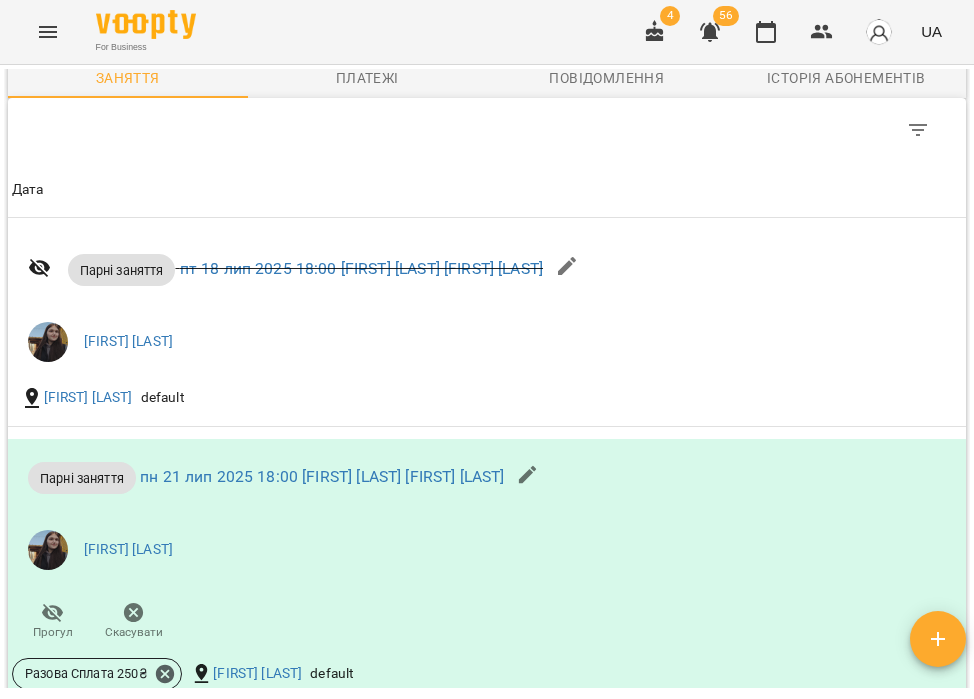 scroll, scrollTop: 1947, scrollLeft: 0, axis: vertical 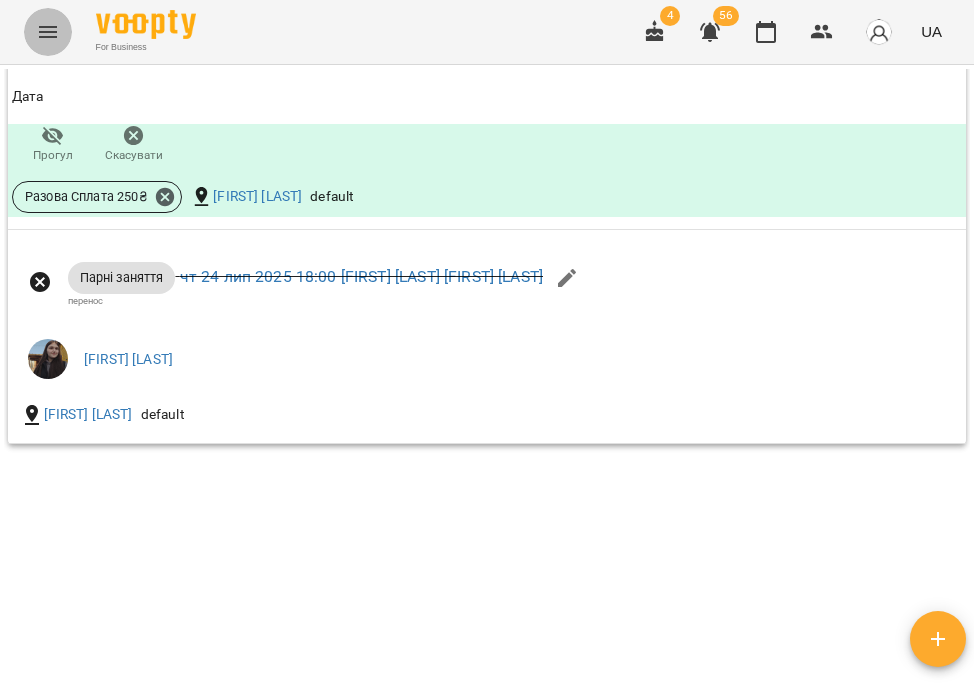 click 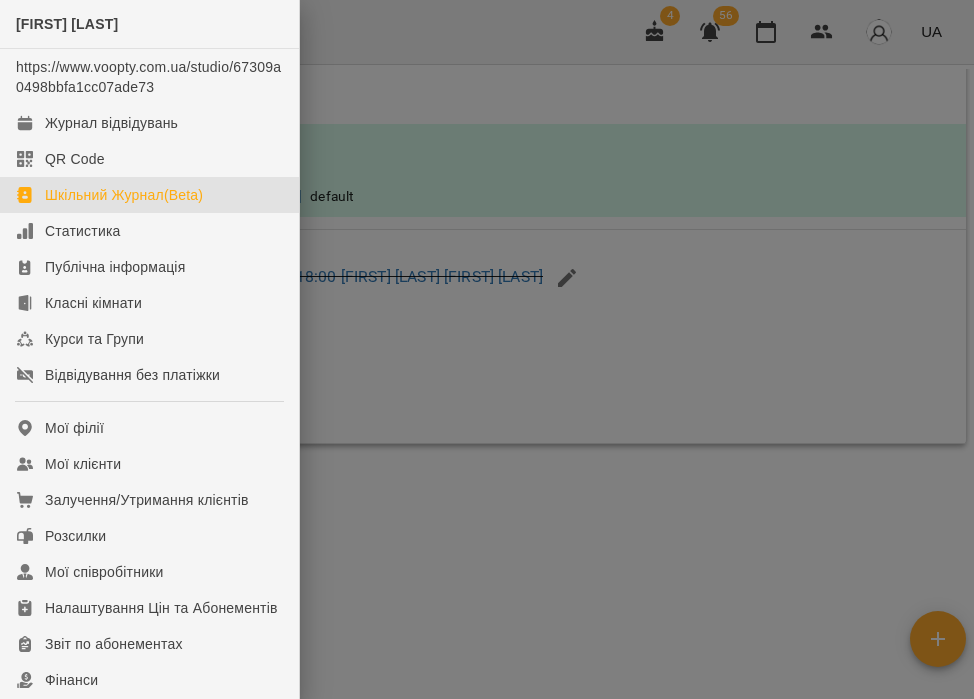 click on "Шкільний Журнал(Beta)" at bounding box center [124, 195] 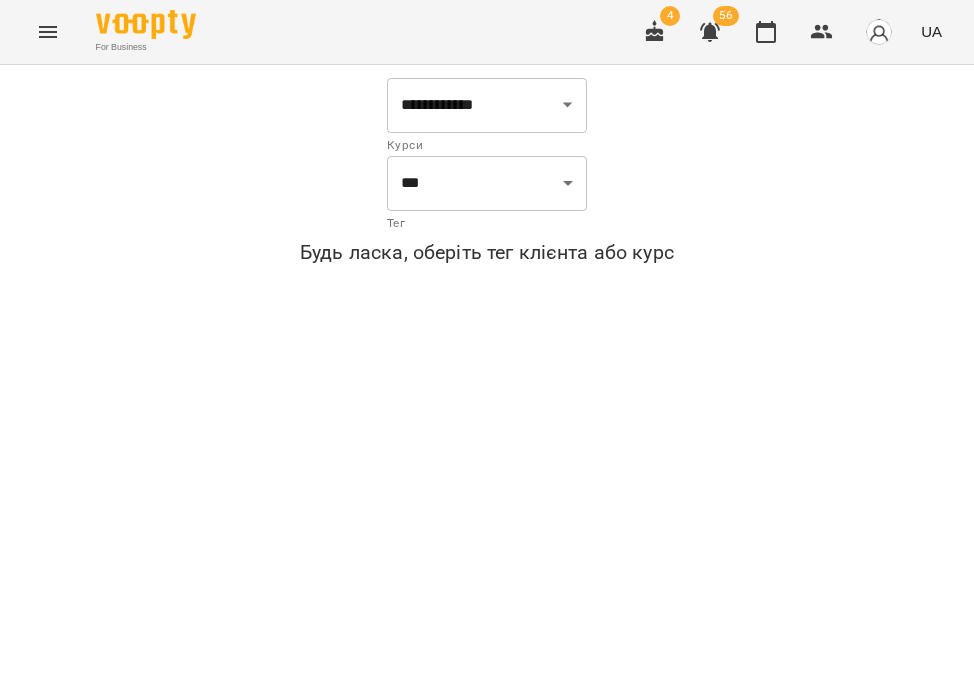 click 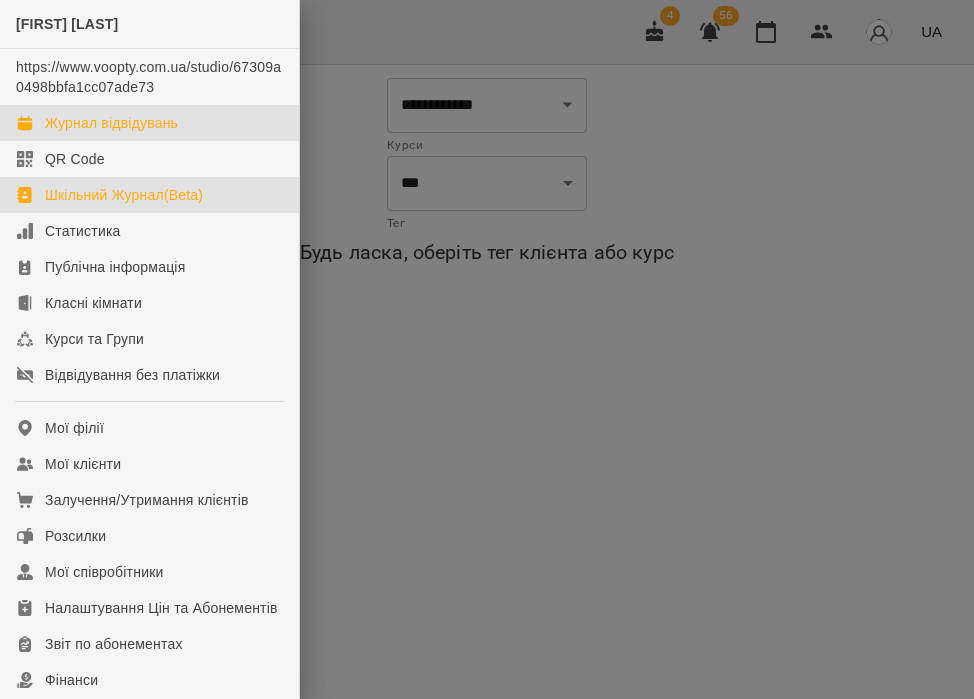 click on "Журнал відвідувань" at bounding box center (111, 123) 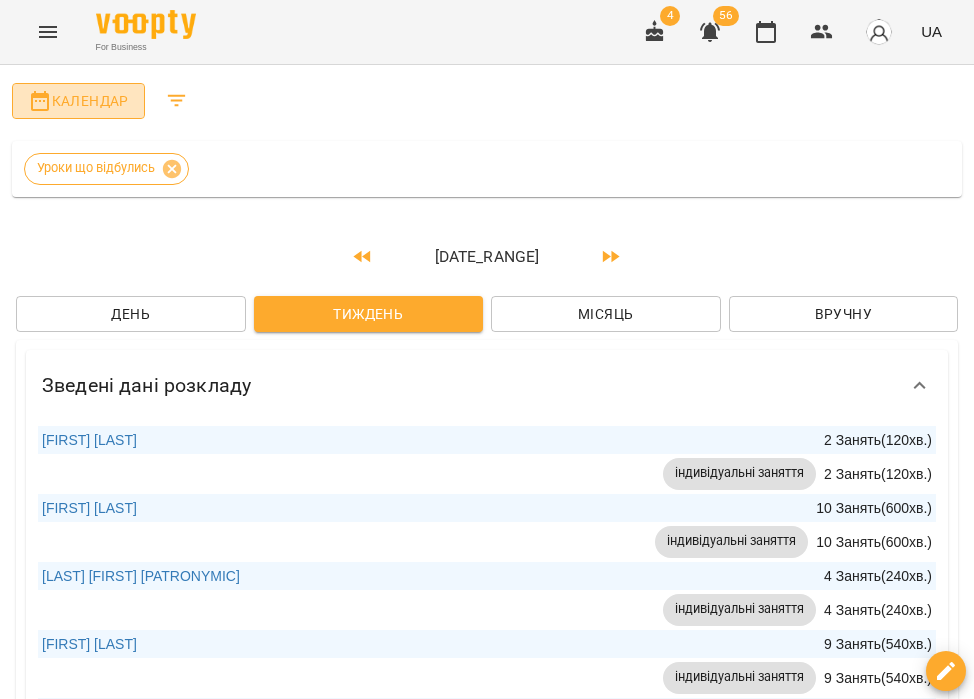 click on "Календар" at bounding box center [78, 101] 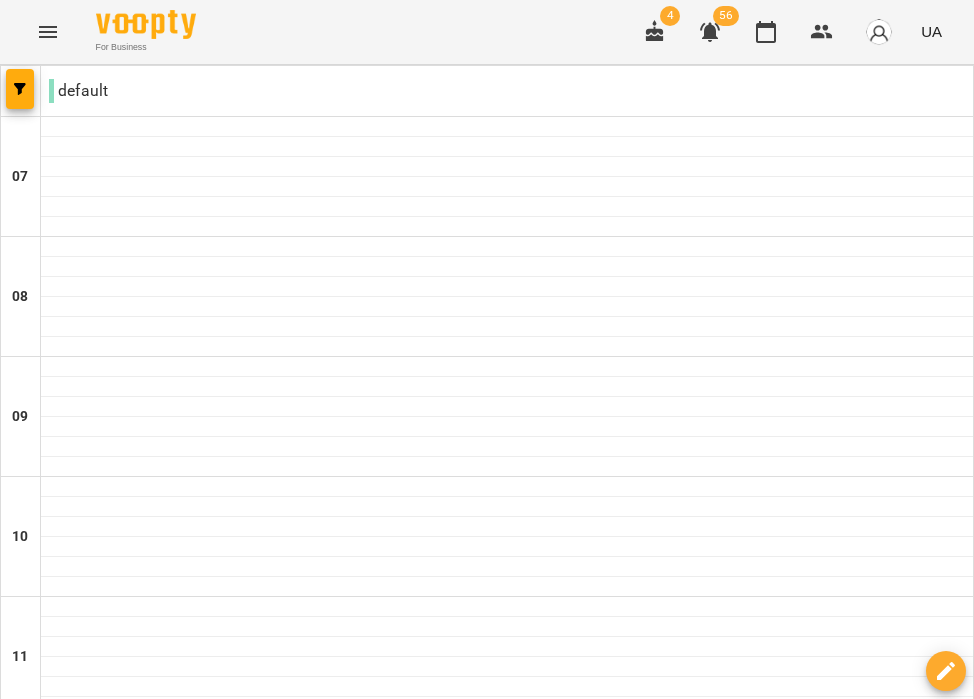 click on "сб" at bounding box center [633, 2063] 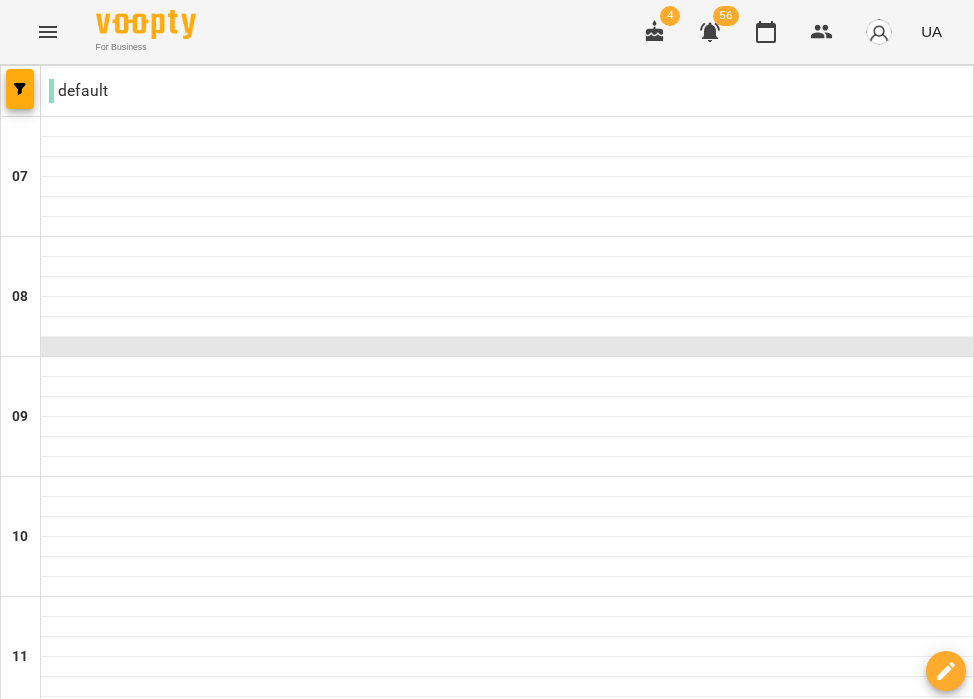 scroll, scrollTop: 1159, scrollLeft: 0, axis: vertical 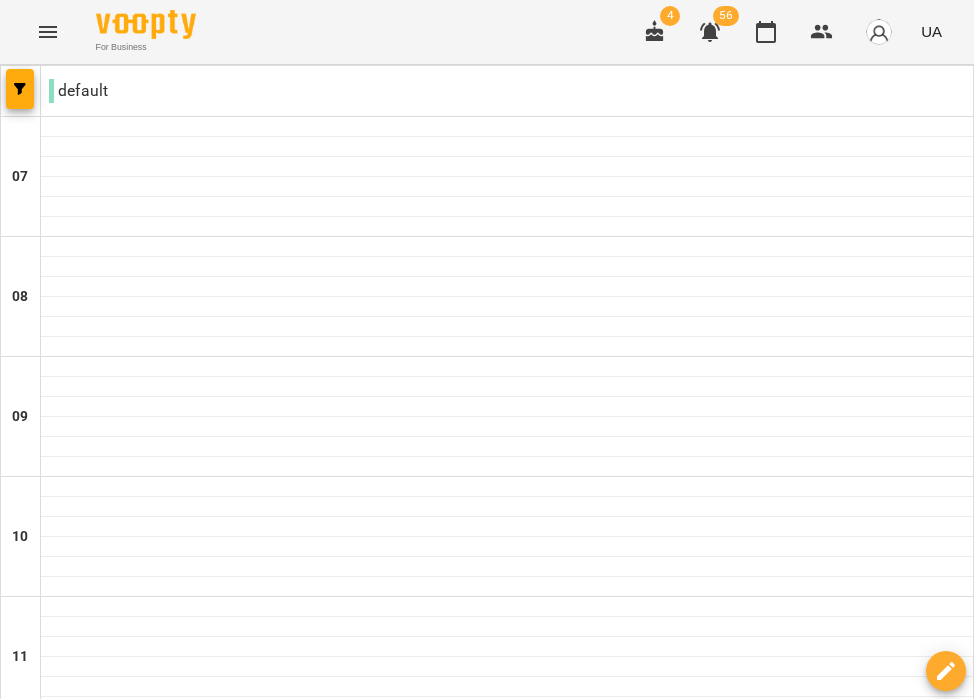 click on "нд" at bounding box center (932, 2063) 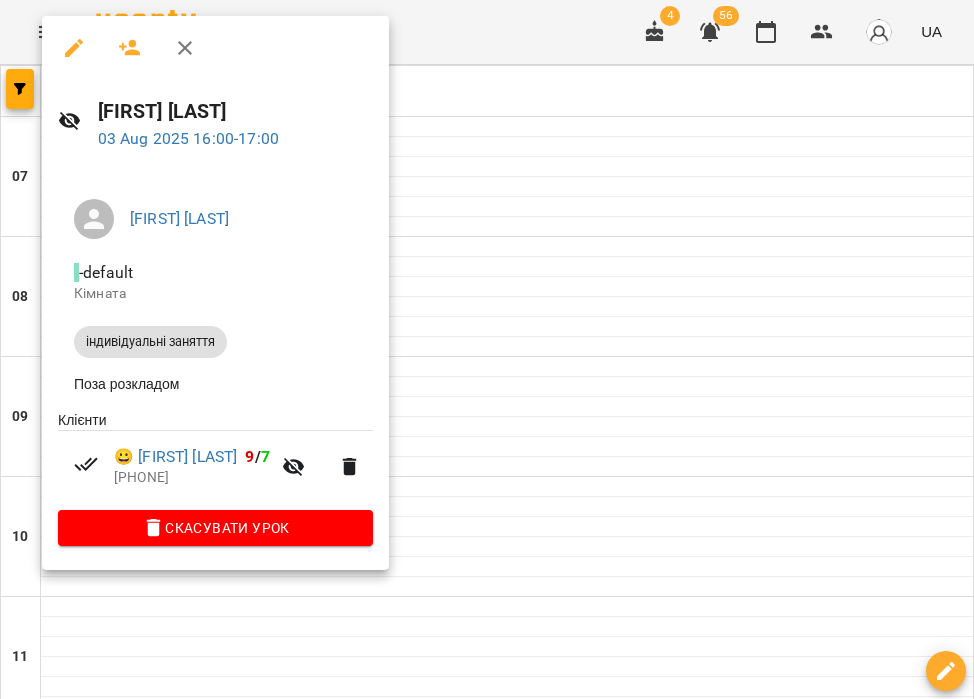 click at bounding box center (487, 349) 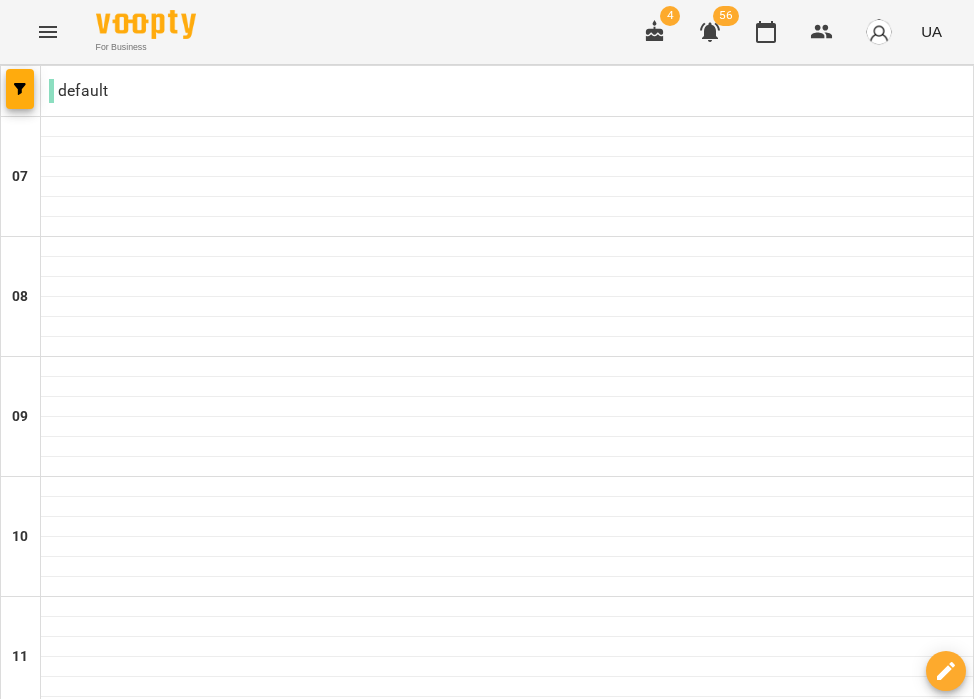 scroll, scrollTop: 1318, scrollLeft: 0, axis: vertical 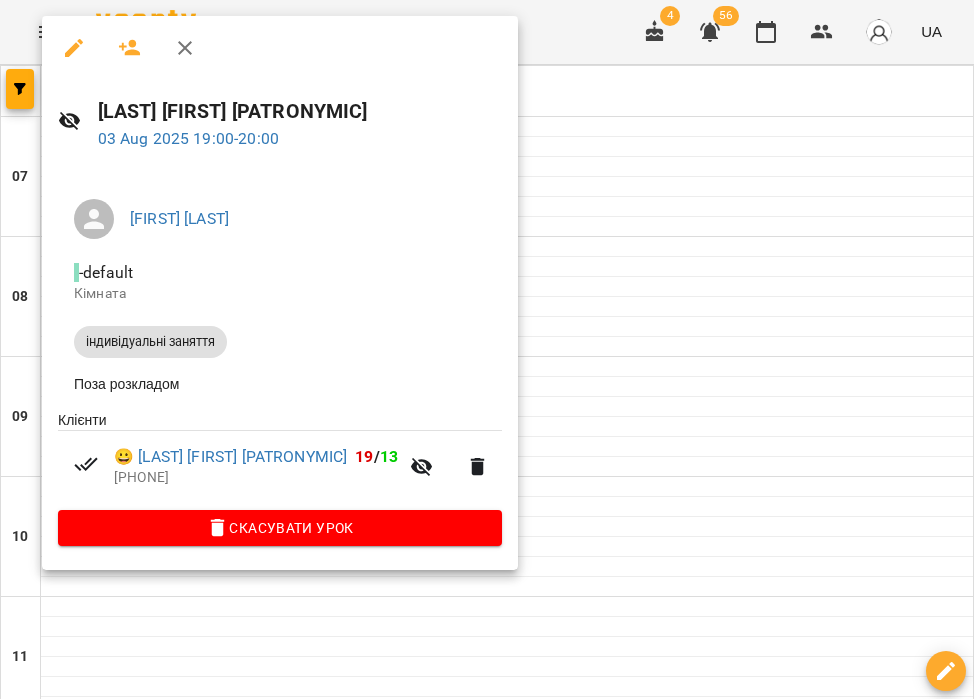 click at bounding box center [487, 349] 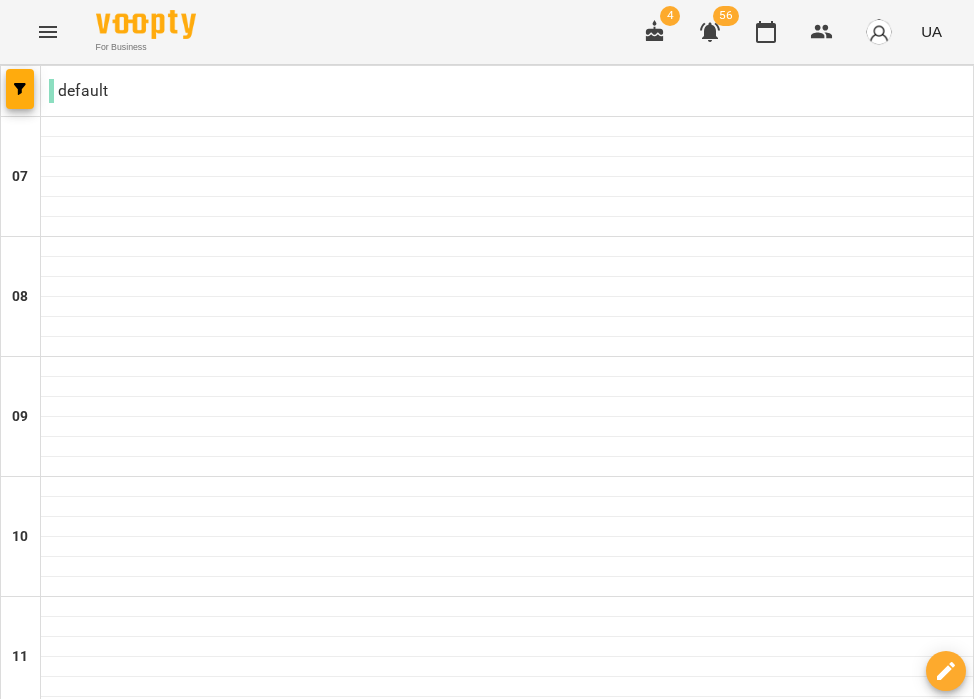scroll, scrollTop: 1471, scrollLeft: 0, axis: vertical 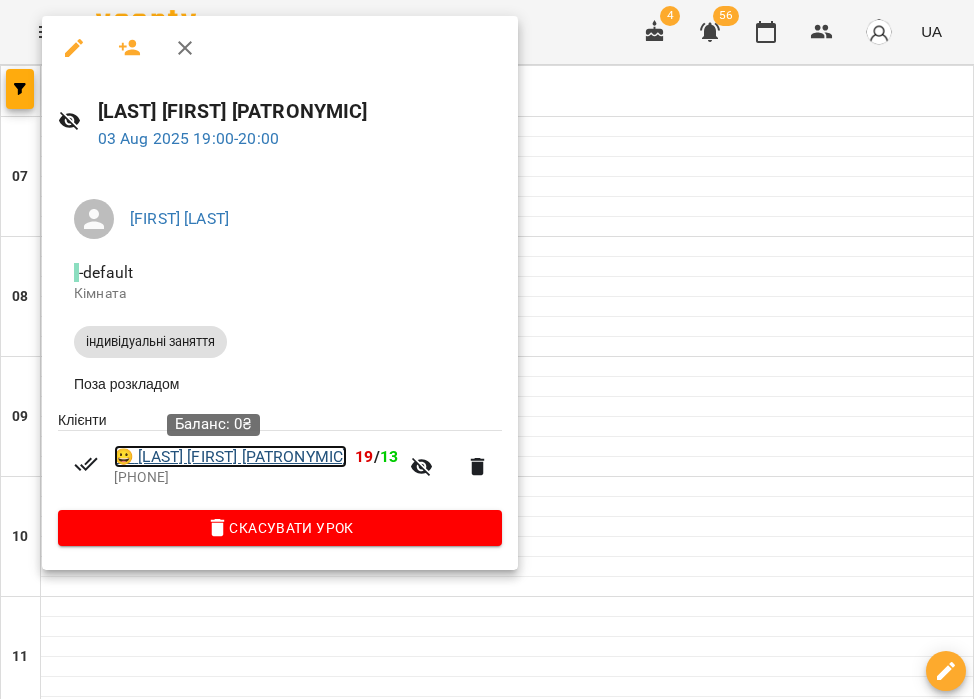 click on "😀   [FIRST] [LAST]" at bounding box center (230, 457) 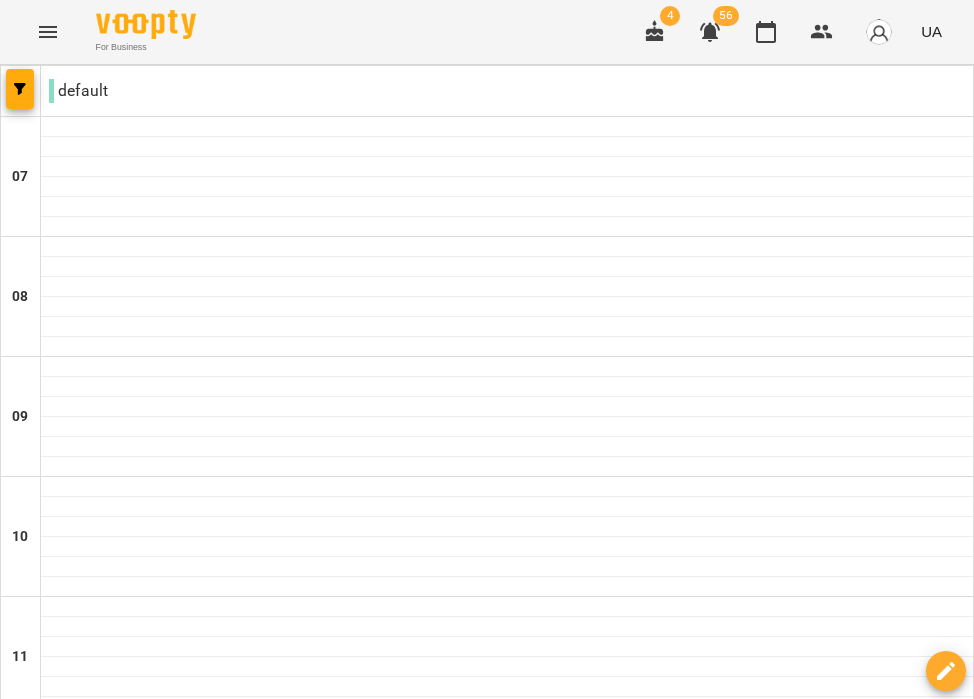 scroll, scrollTop: 1471, scrollLeft: 0, axis: vertical 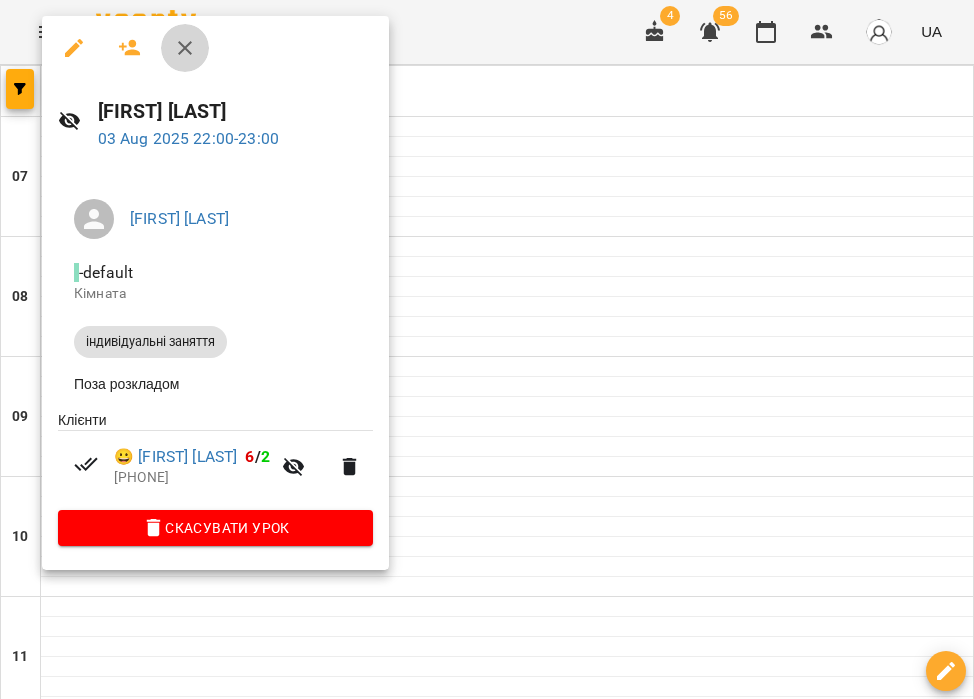 click 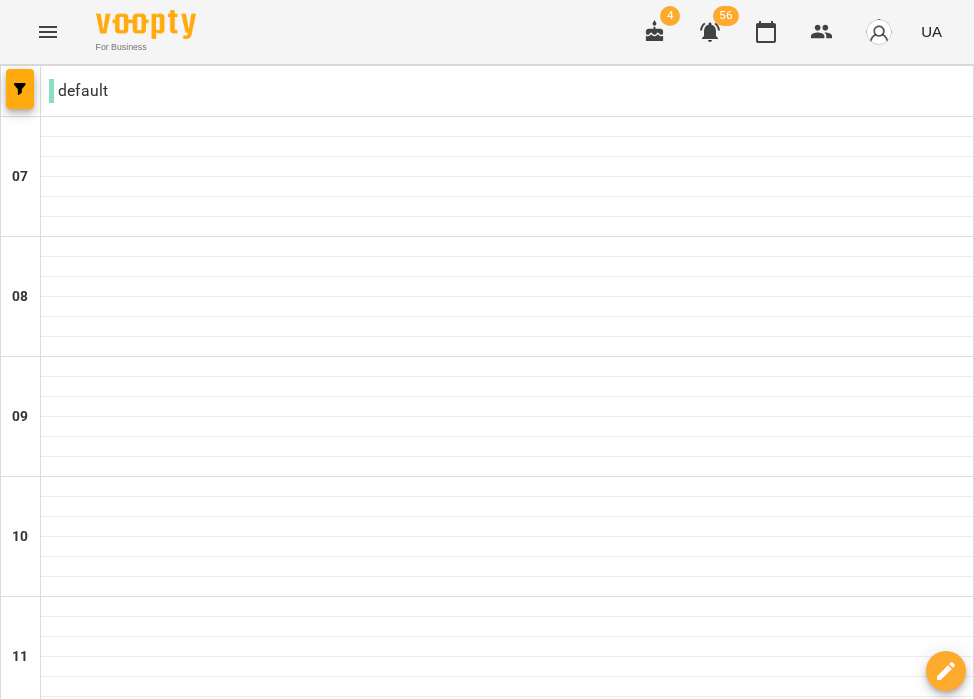 click on "01 серп" at bounding box center [511, 2082] 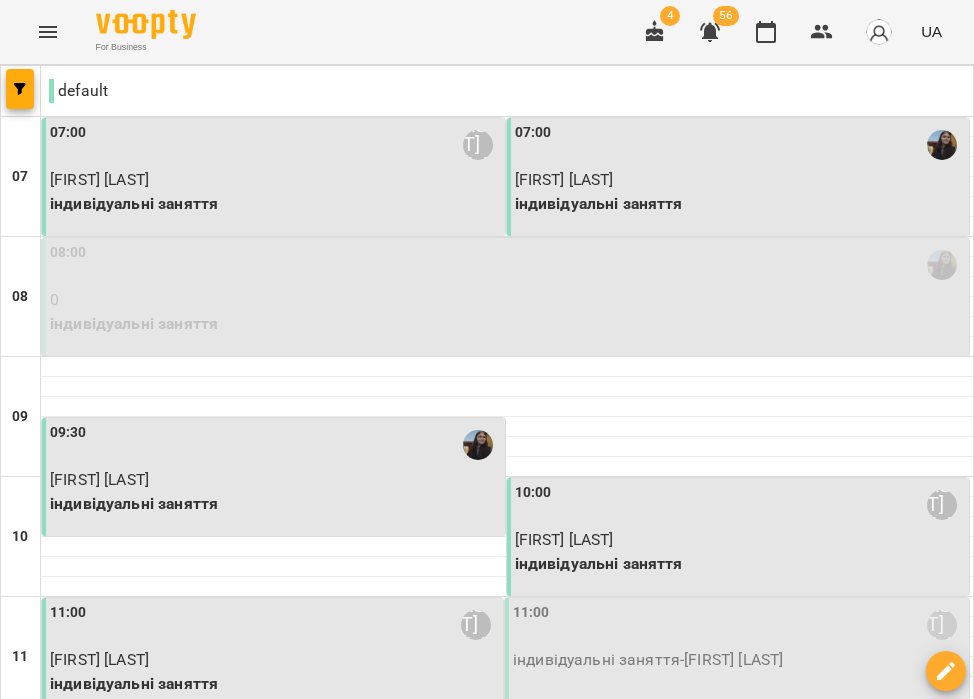 scroll, scrollTop: 306, scrollLeft: 0, axis: vertical 